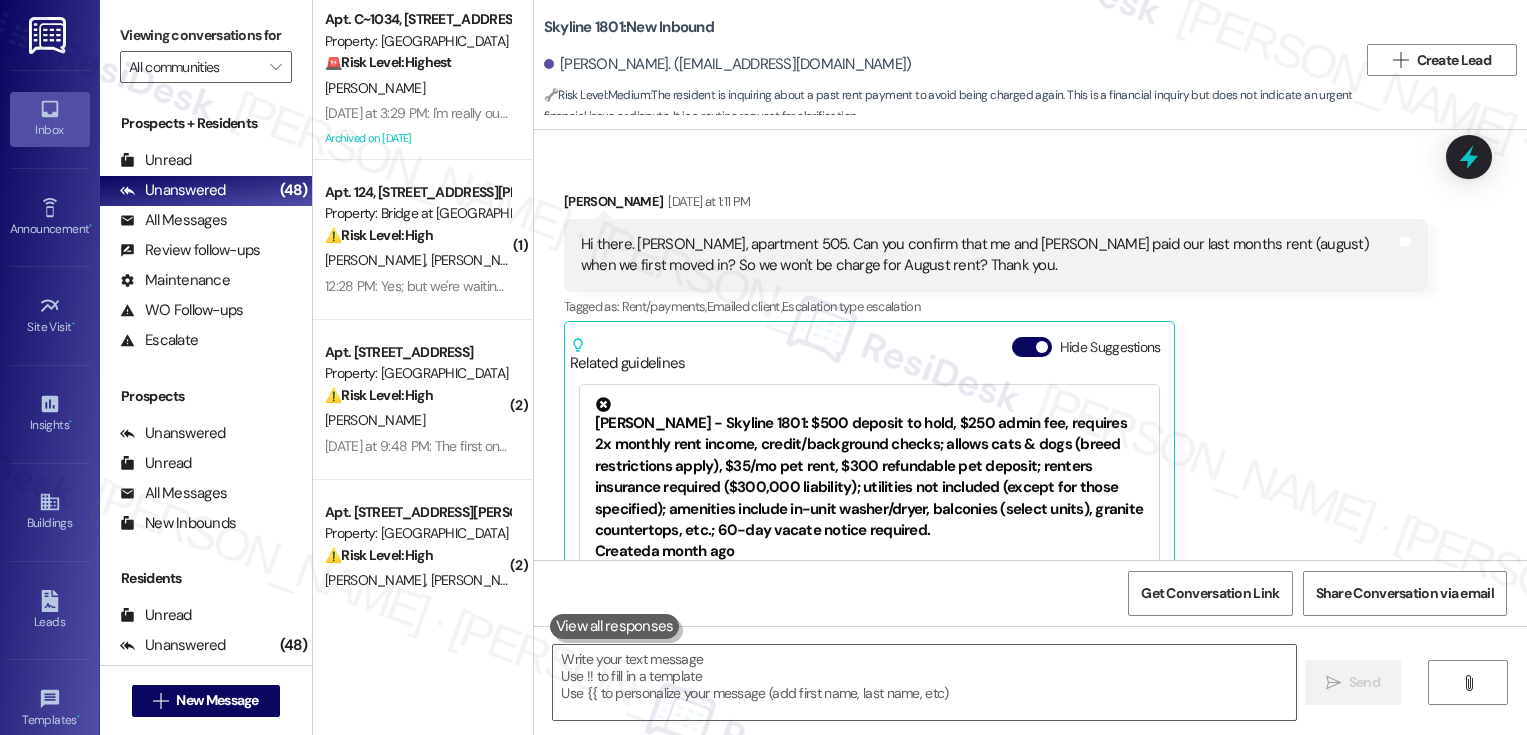 scroll, scrollTop: 0, scrollLeft: 0, axis: both 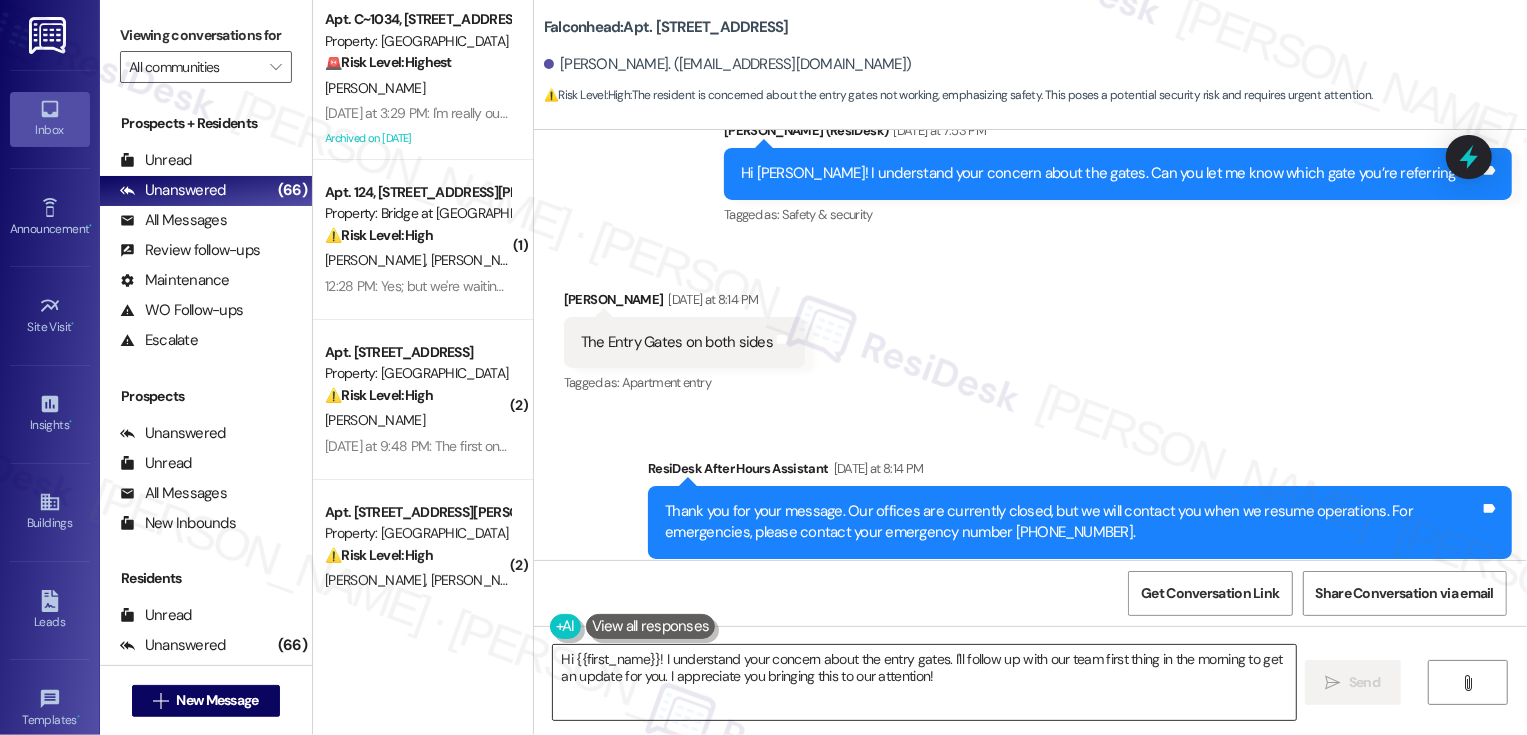 click on "Hi {{first_name}}! I understand your concern about the entry gates. I'll follow up with our team first thing in the morning to get an update for you. I appreciate you bringing this to our attention!" at bounding box center [924, 682] 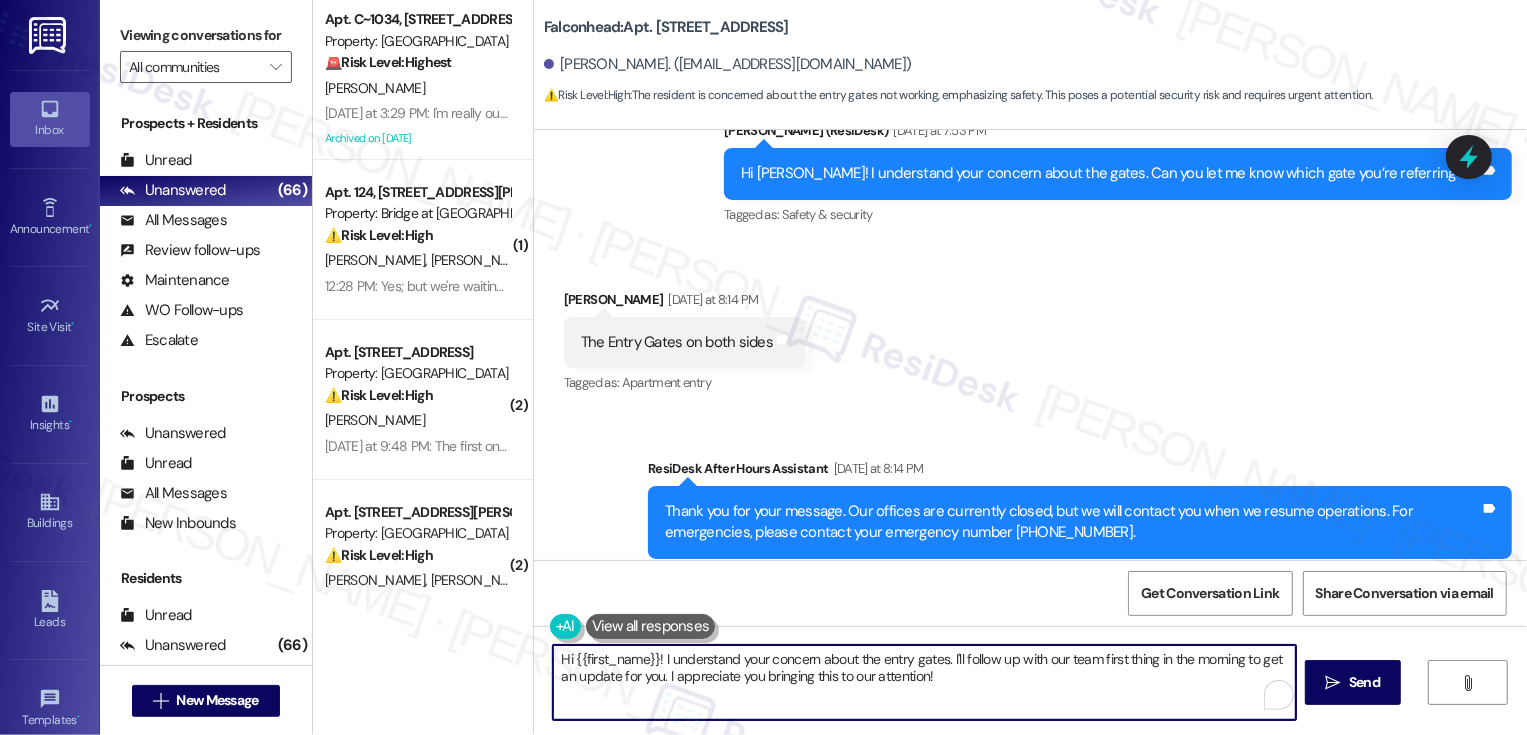 drag, startPoint x: 943, startPoint y: 659, endPoint x: 1000, endPoint y: 719, distance: 82.75868 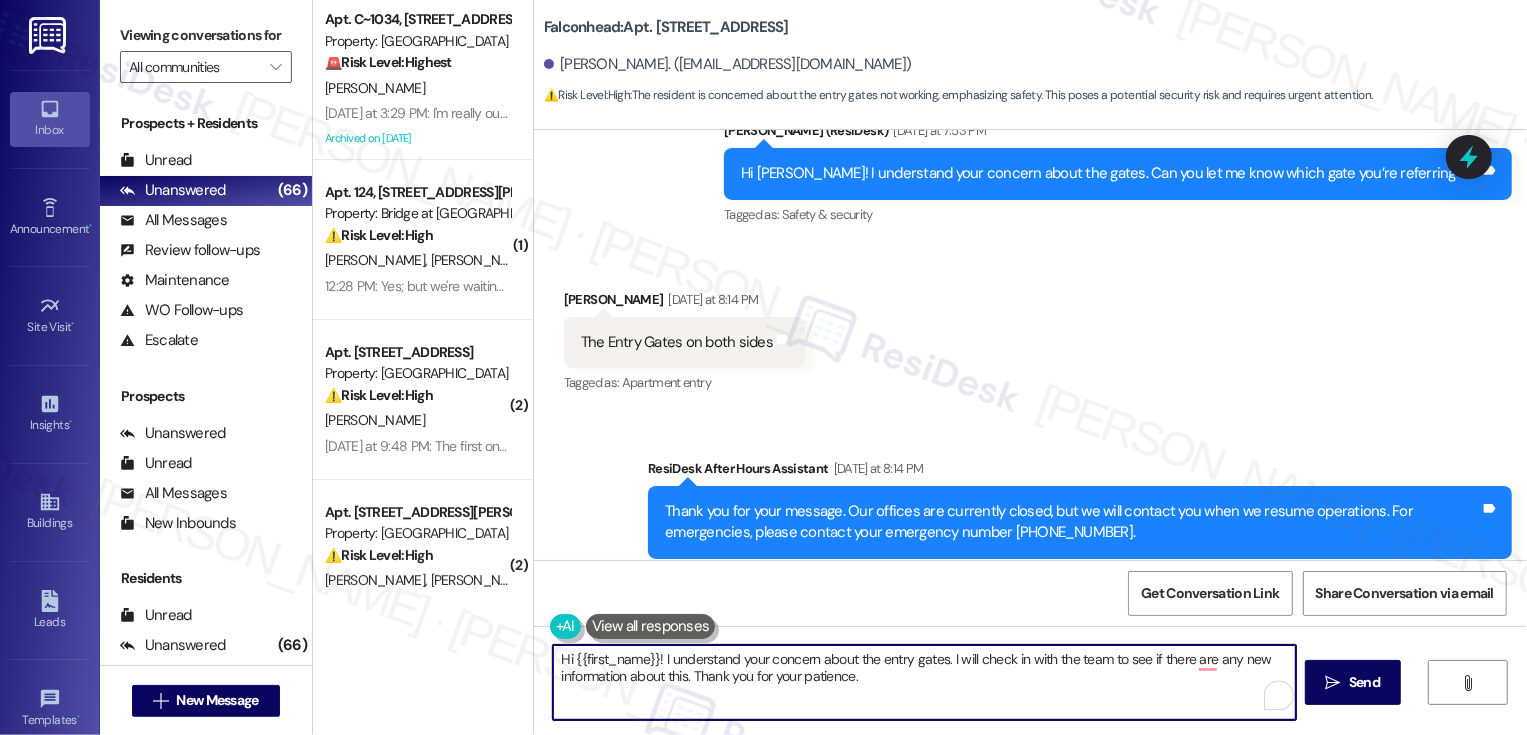 drag, startPoint x: 651, startPoint y: 659, endPoint x: 460, endPoint y: 659, distance: 191 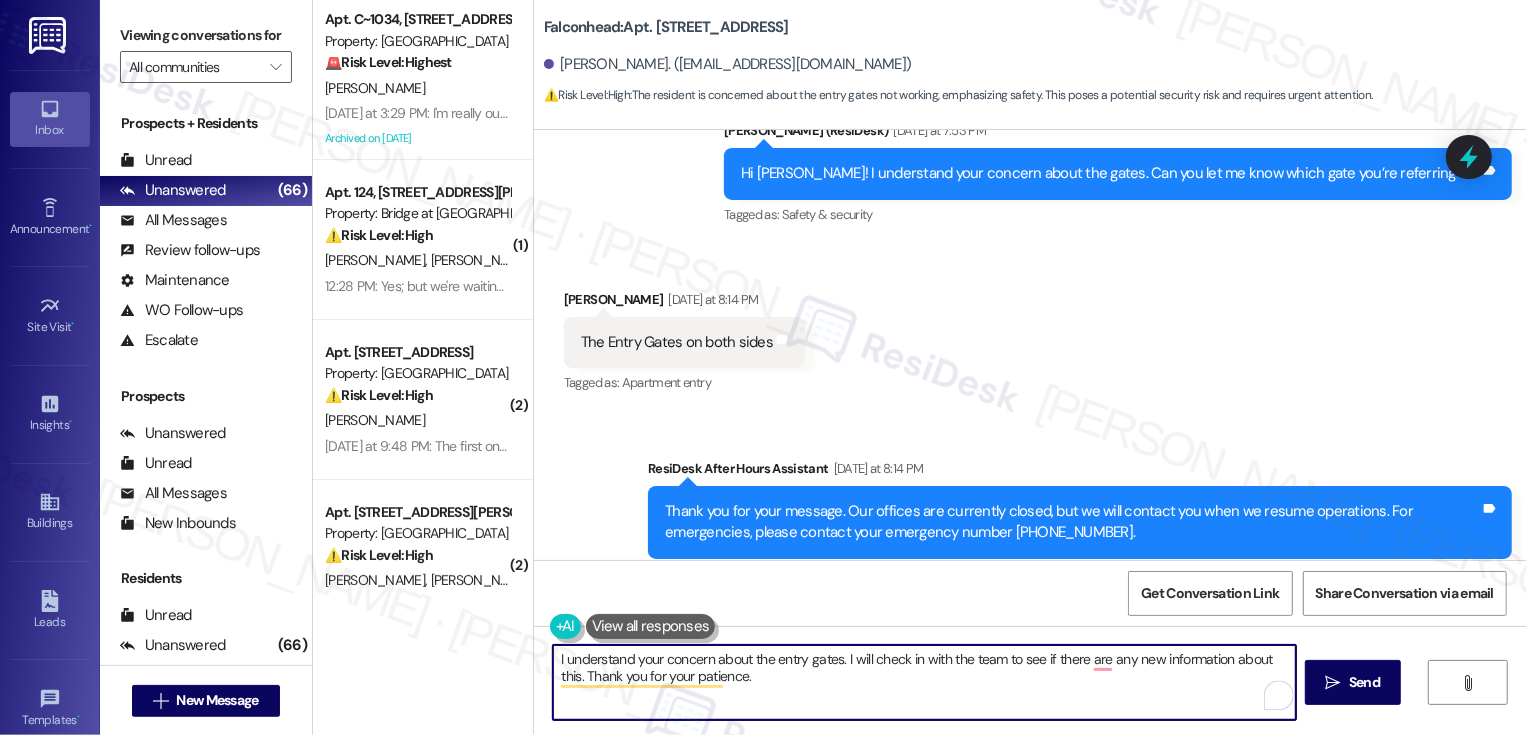 click on "I understand your concern about the entry gates. I will check in with the team to see if there are any new information about this. Thank you for your patience." at bounding box center [924, 682] 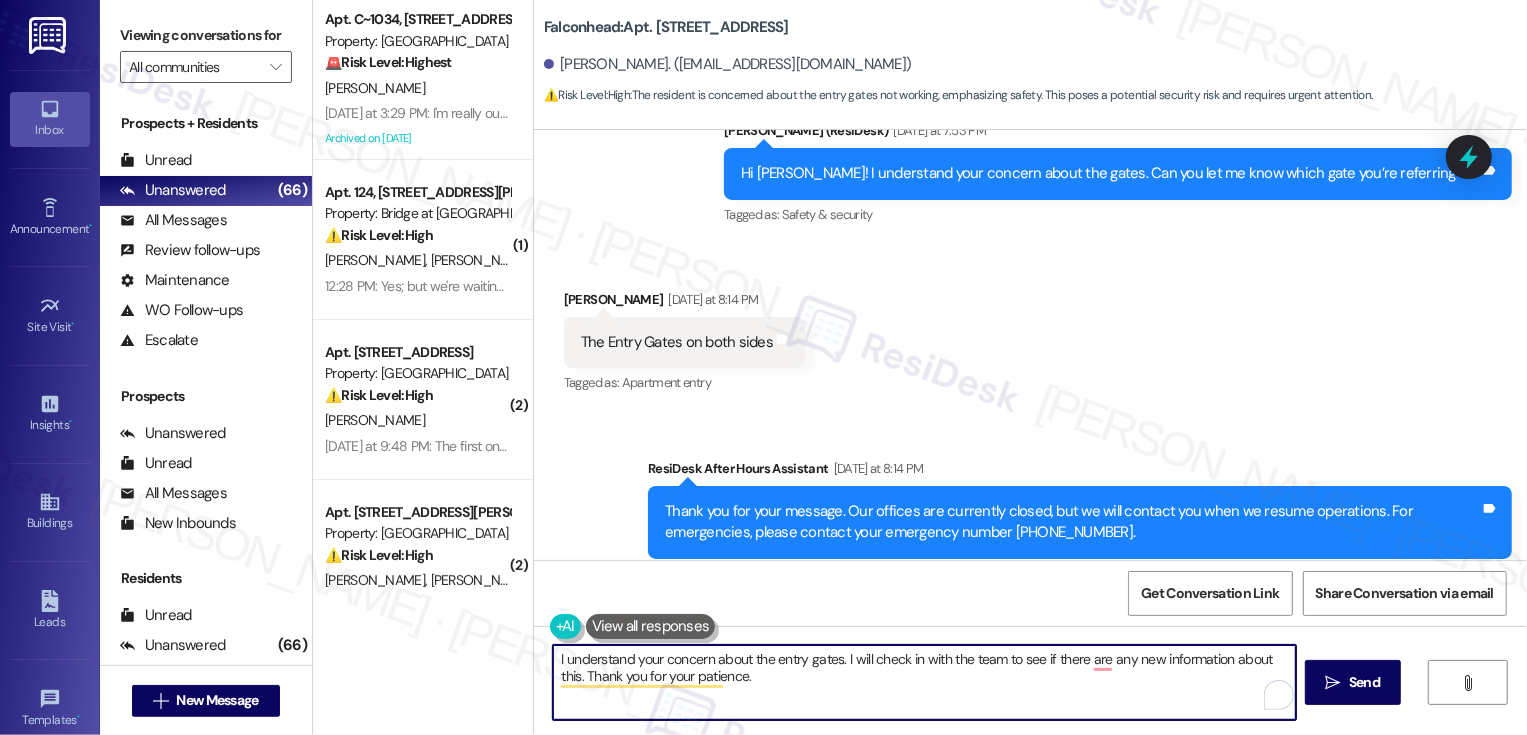 click on "I understand your concern about the entry gates. I will check in with the team to see if there are any new information about this. Thank you for your patience." at bounding box center [924, 682] 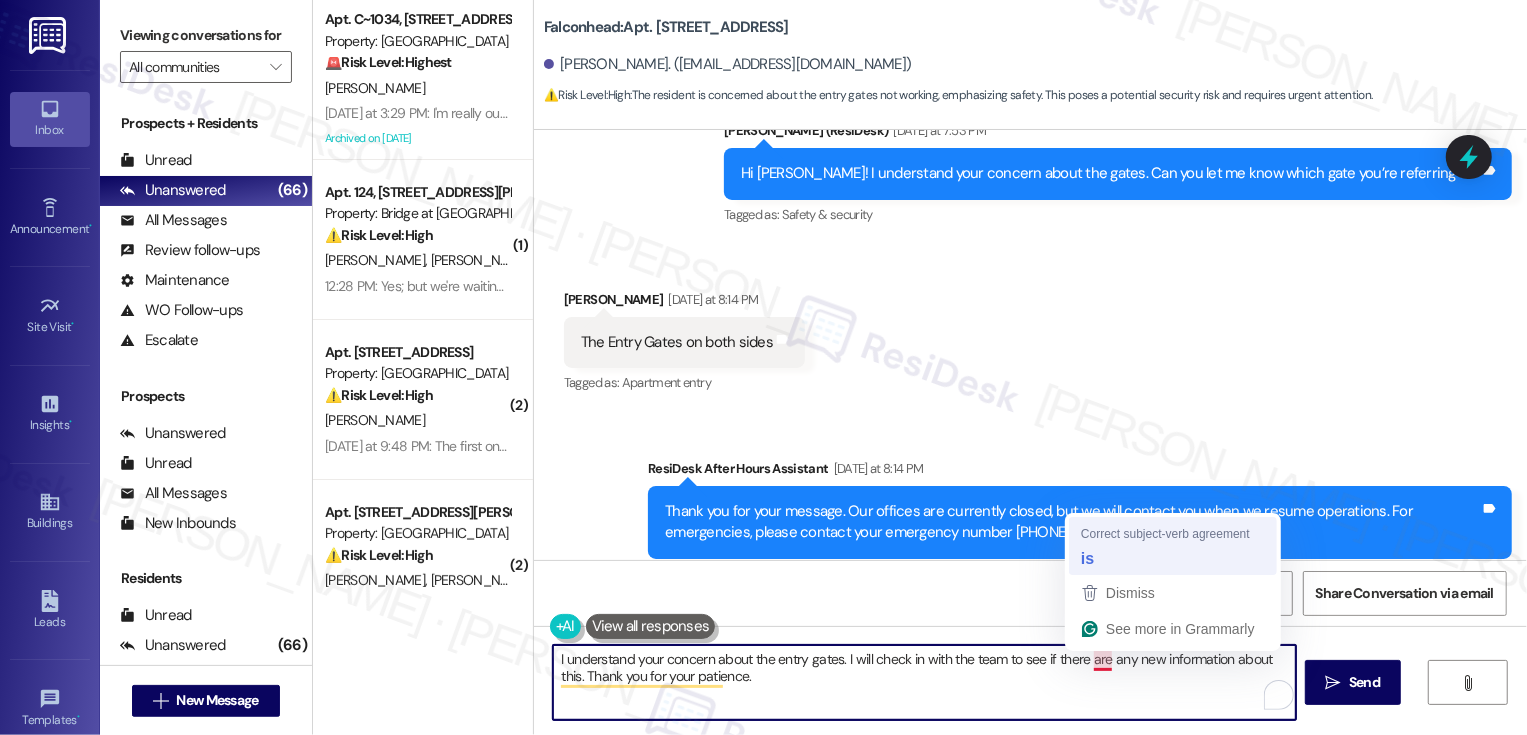 type on "I understand your concern about the entry gates. I will check in with the team to see if there is any new information about this. Thank you for your patience." 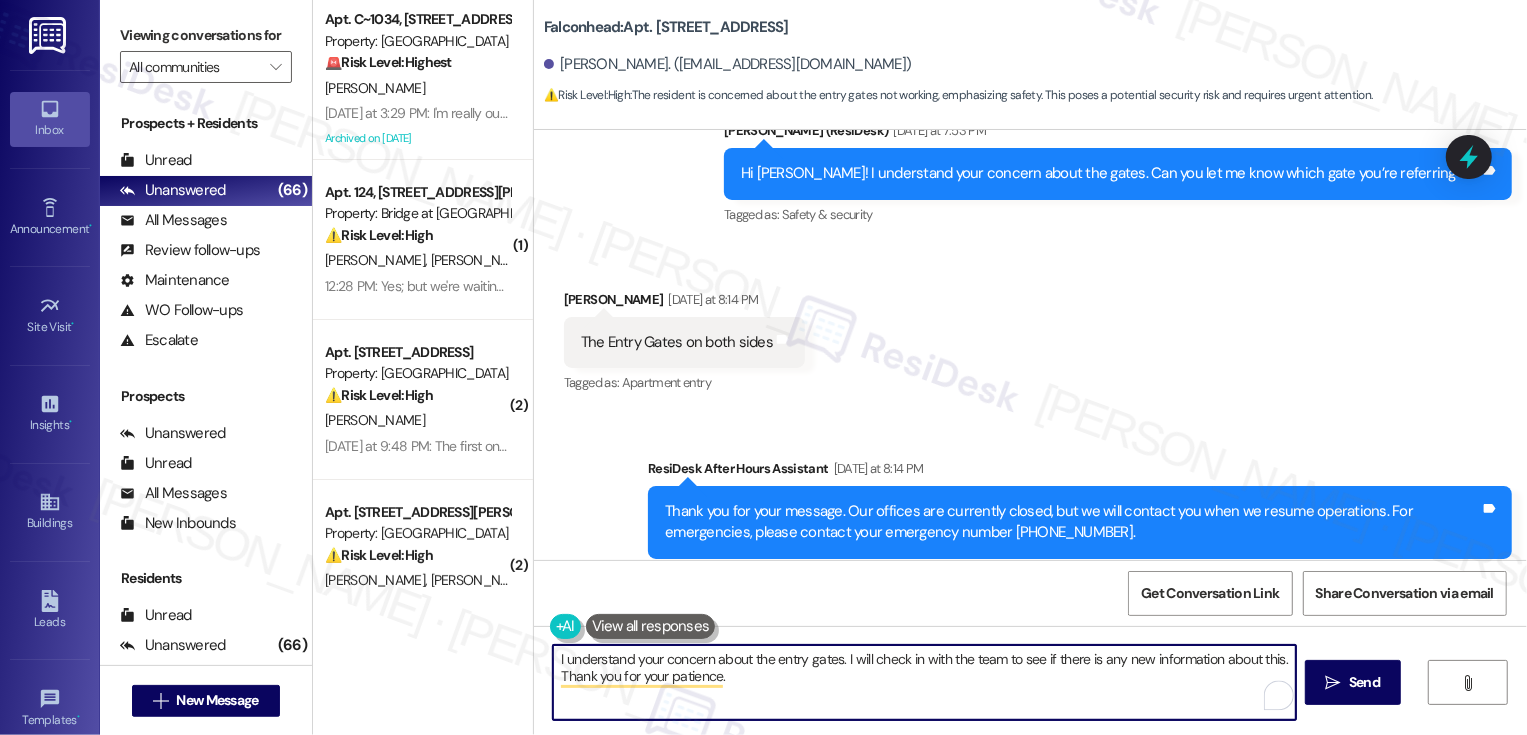 click on "I understand your concern about the entry gates. I will check in with the team to see if there is any new information about this. Thank you for your patience." at bounding box center (924, 682) 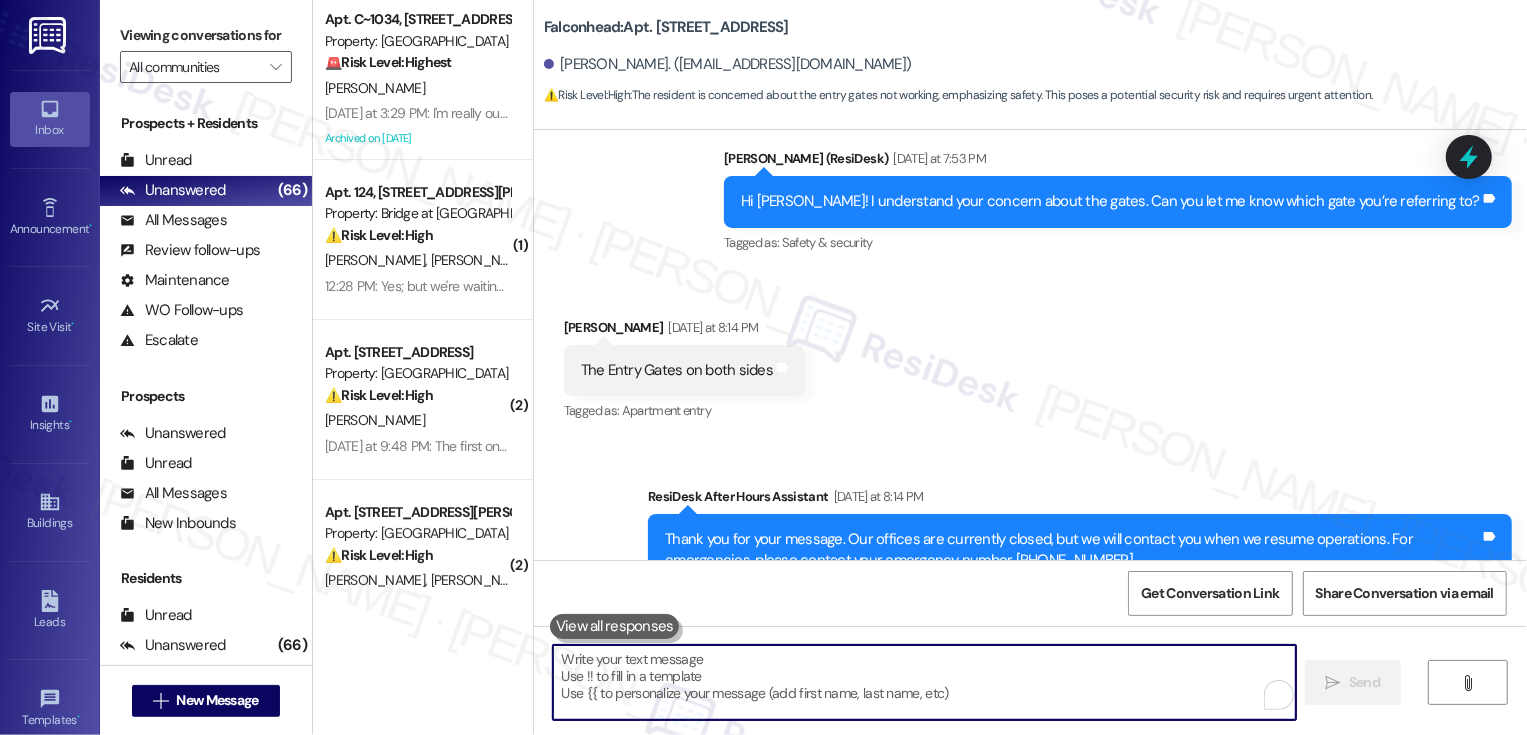 scroll, scrollTop: 1375, scrollLeft: 0, axis: vertical 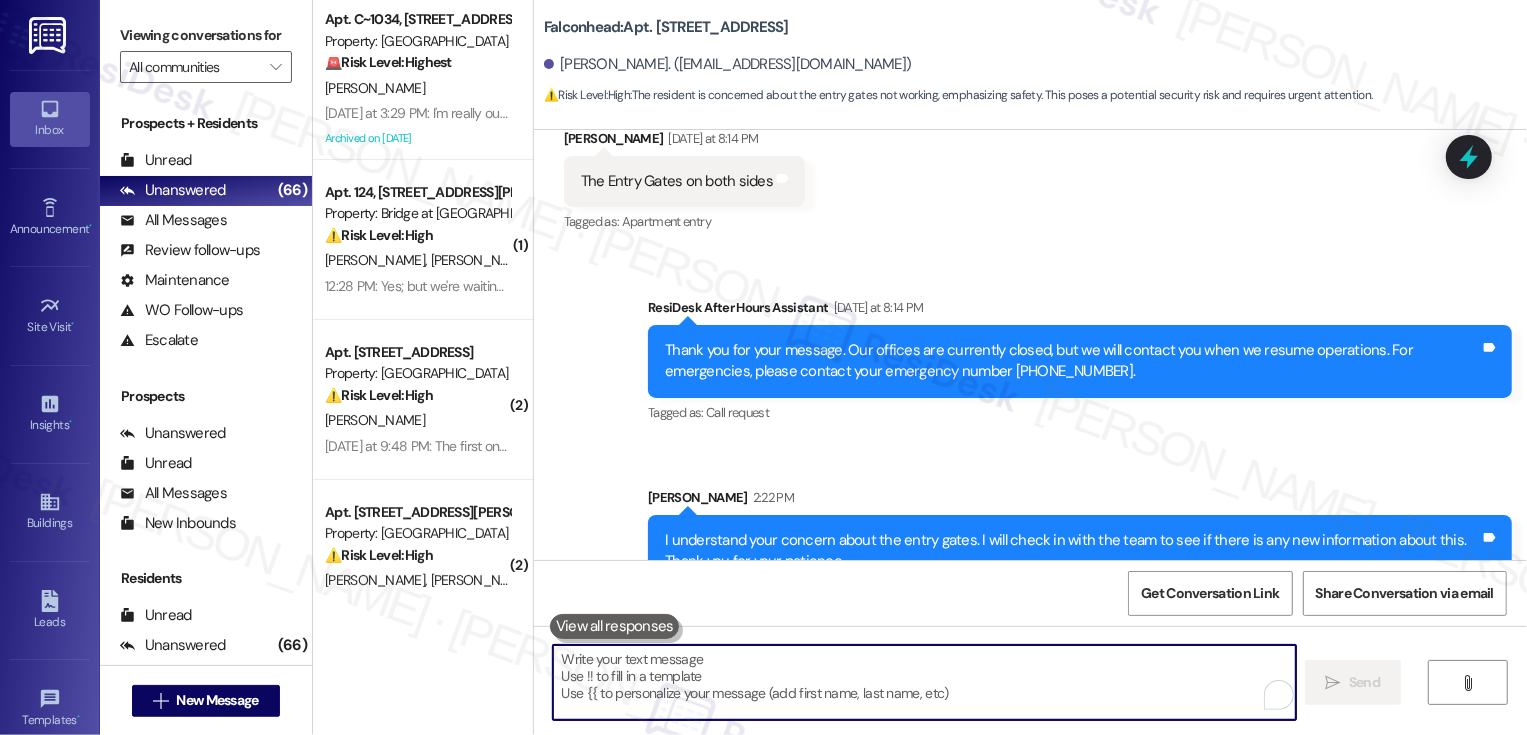 type 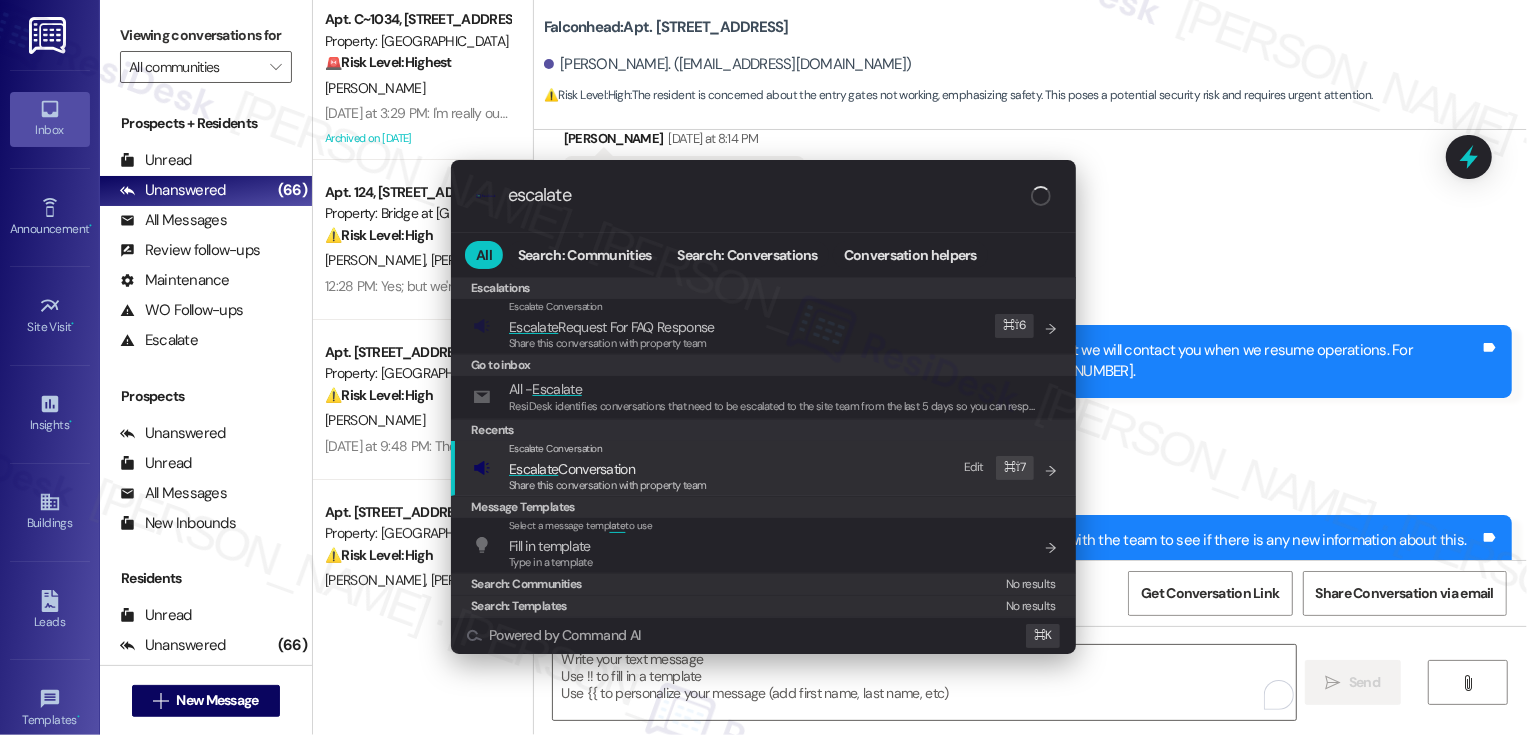 type on "escalate" 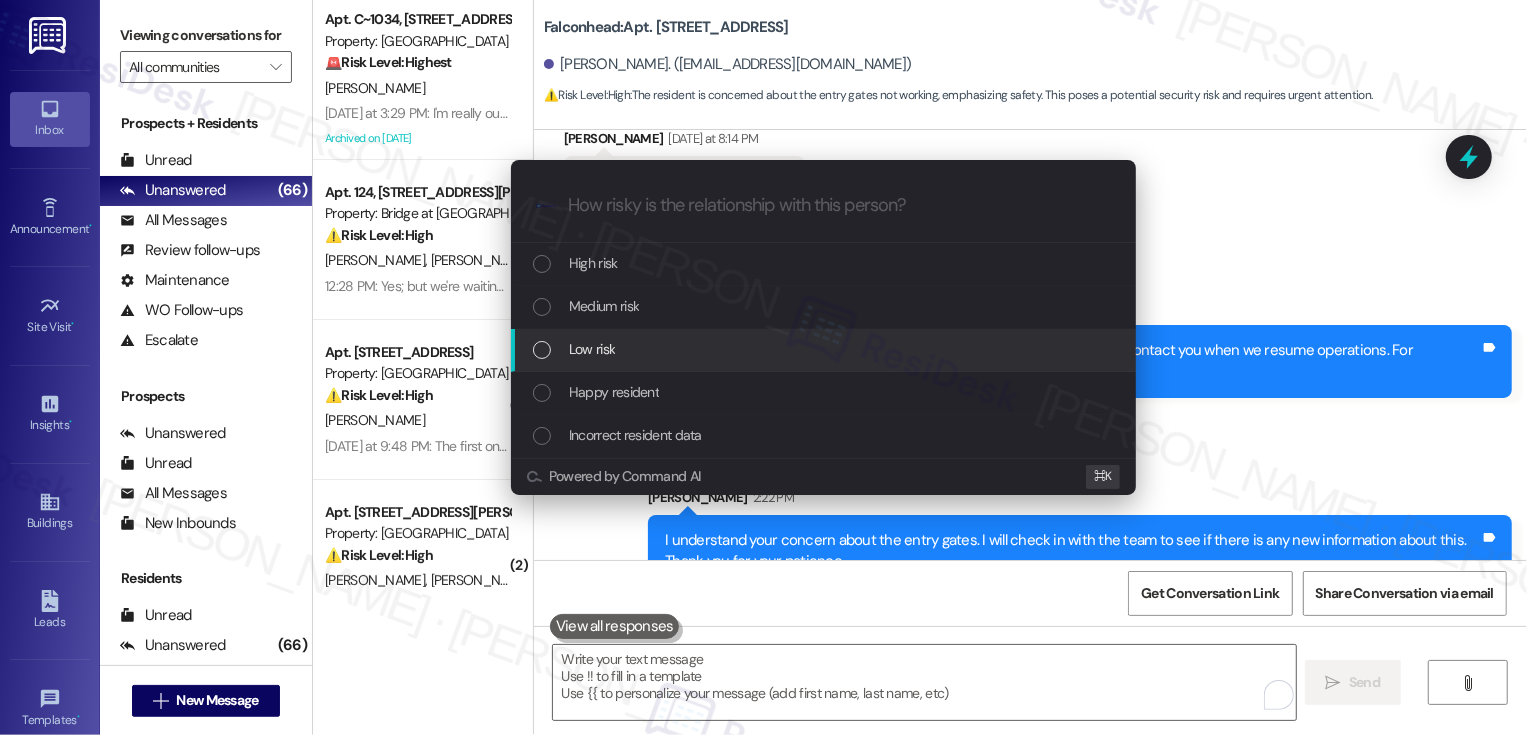 click on "Low risk" at bounding box center (592, 349) 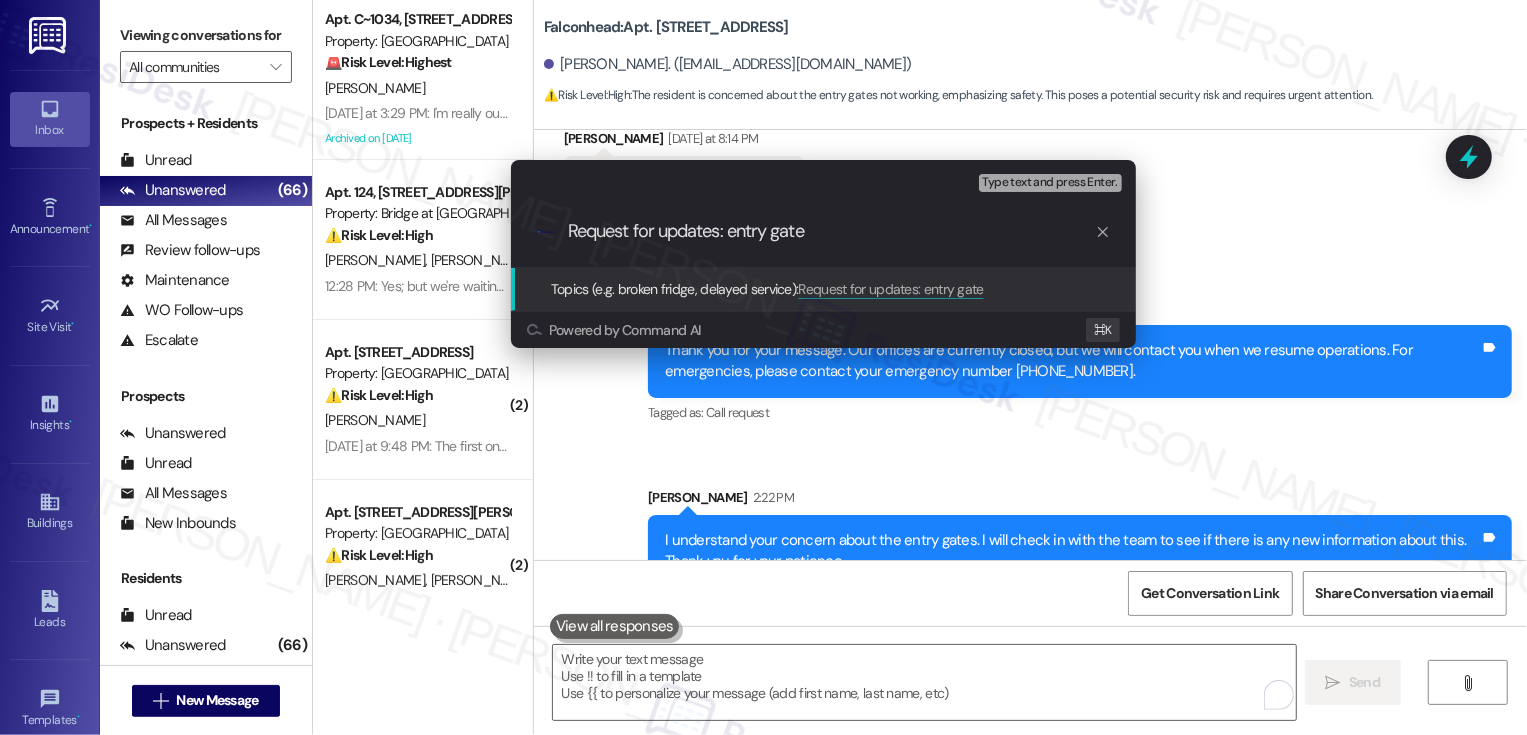 type on "Request for updates: entry gates" 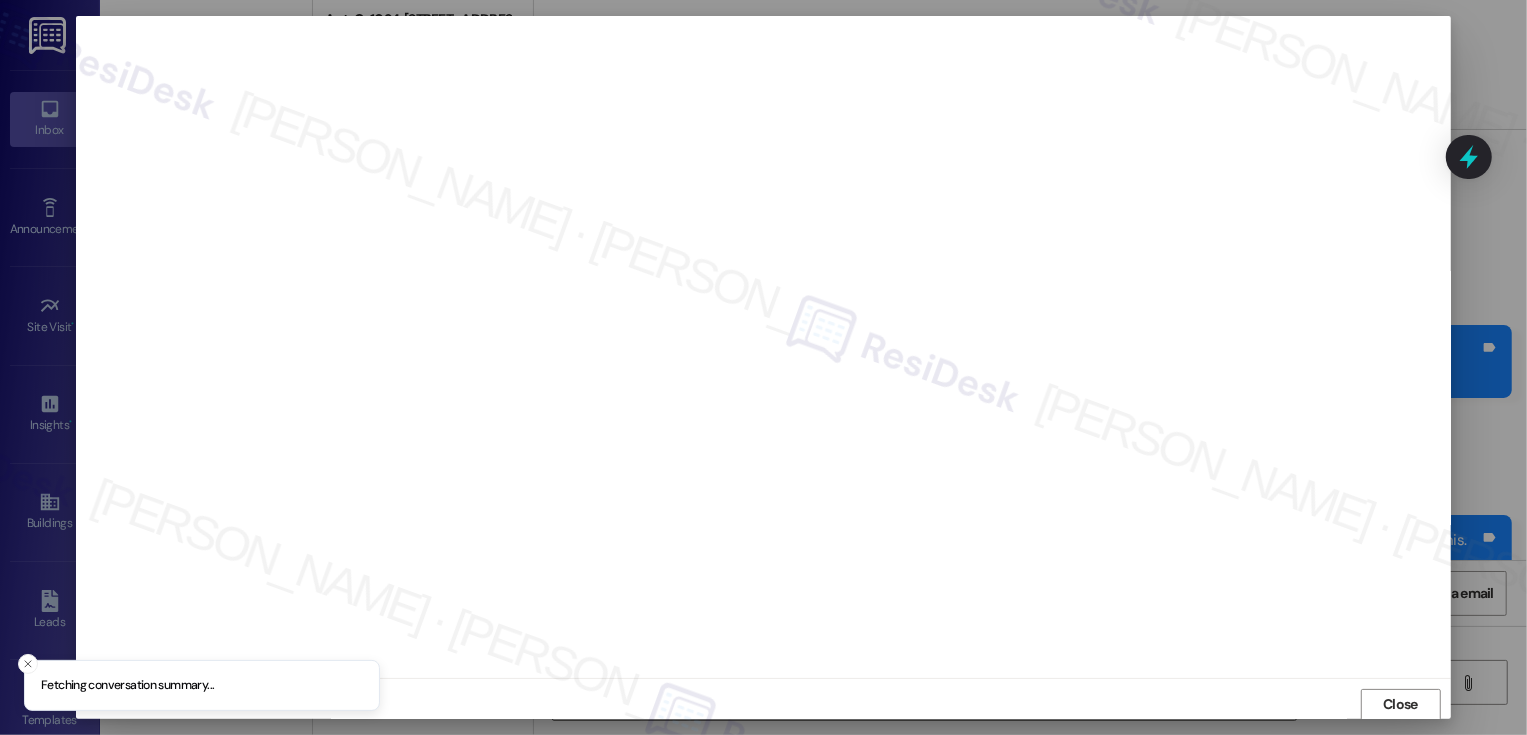 scroll, scrollTop: 1, scrollLeft: 0, axis: vertical 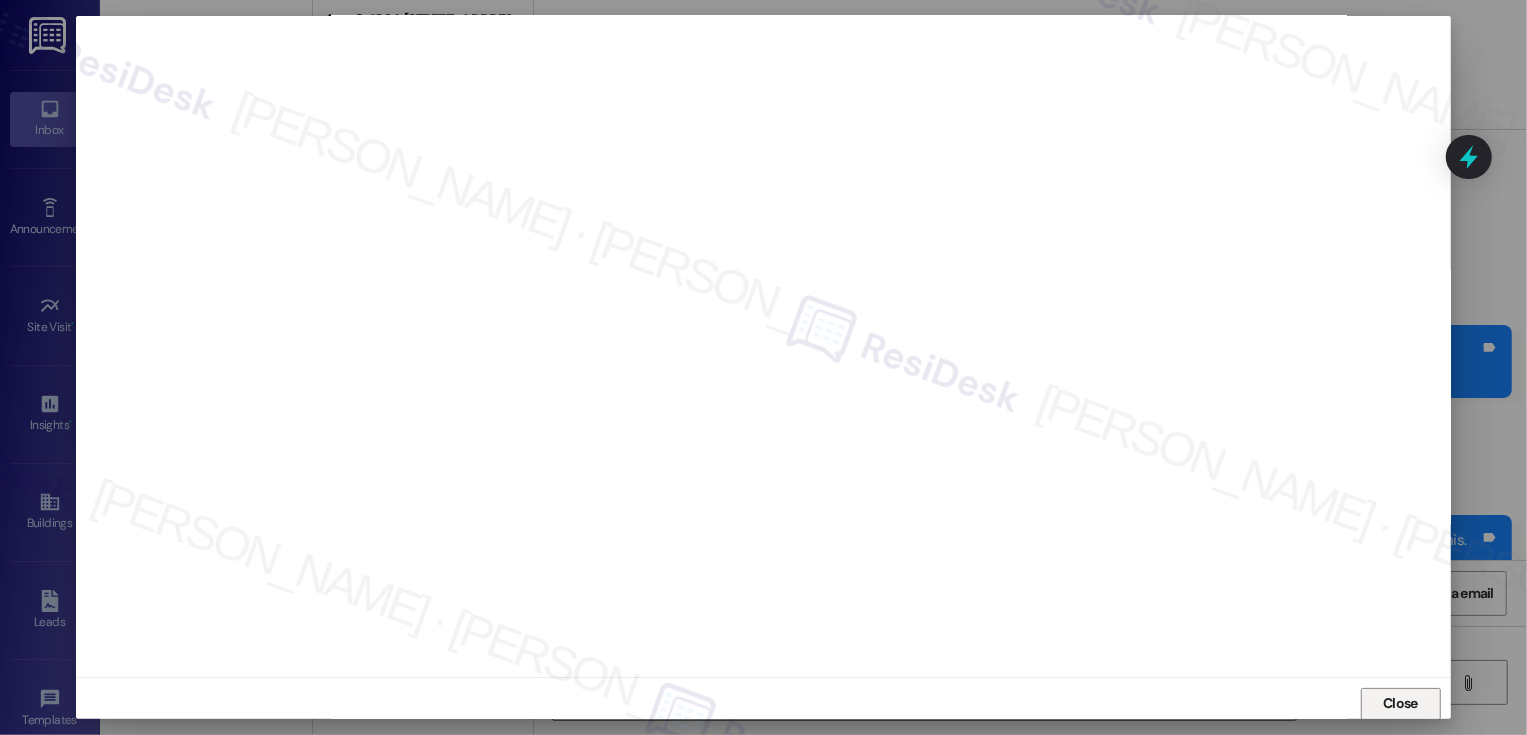 click on "Close" at bounding box center (1401, 704) 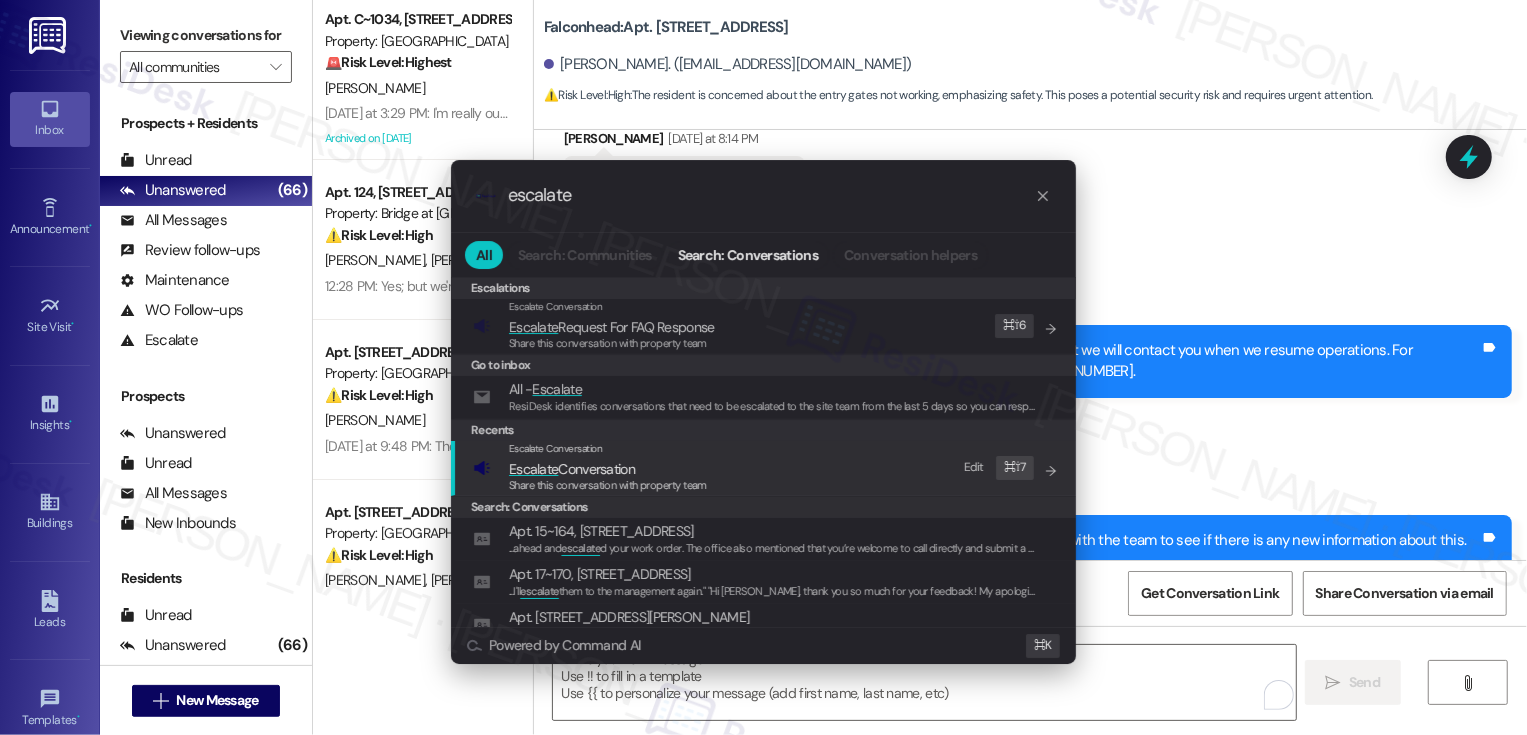 type on "escalate" 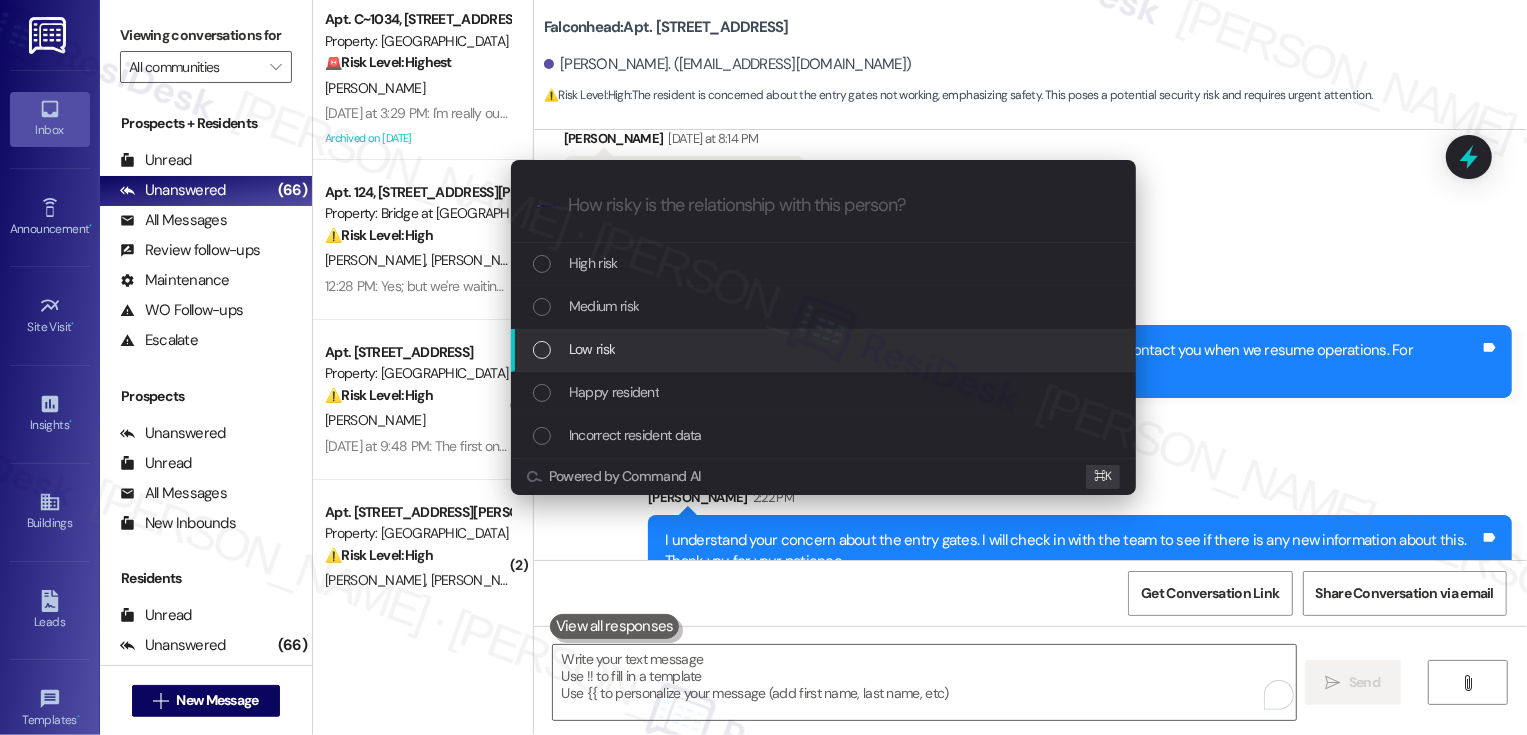 click on "Low risk" at bounding box center [592, 349] 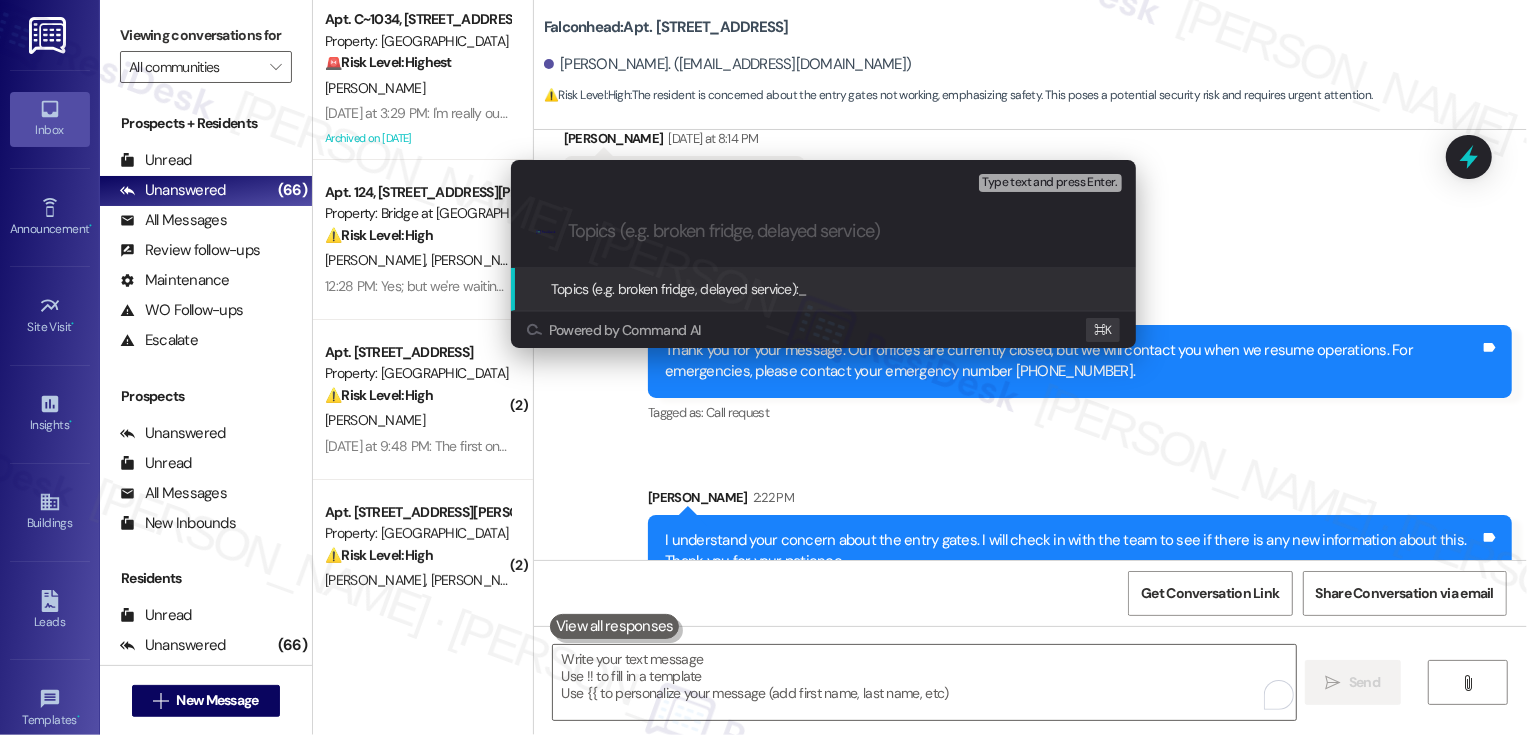 paste on "Request for updates: entry gates" 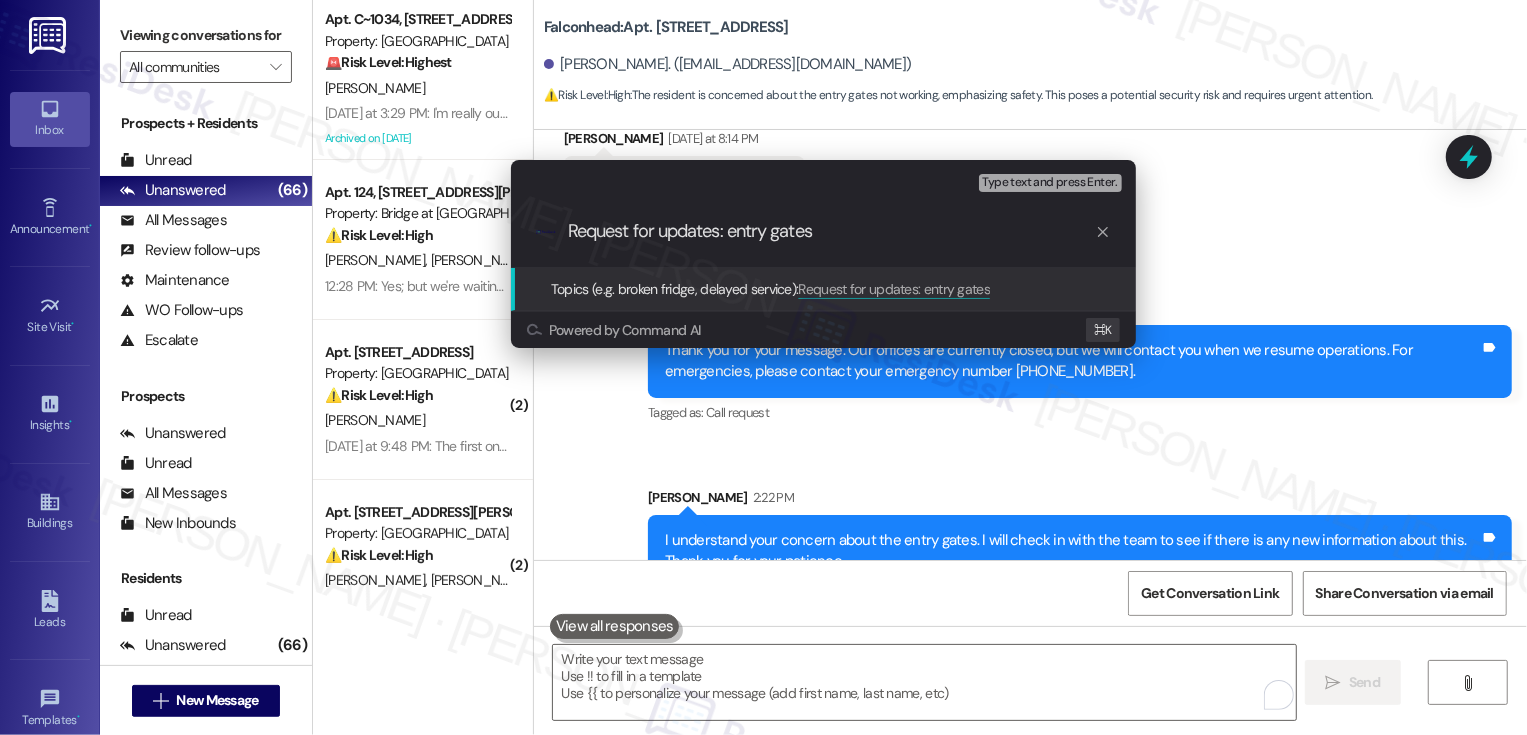 type 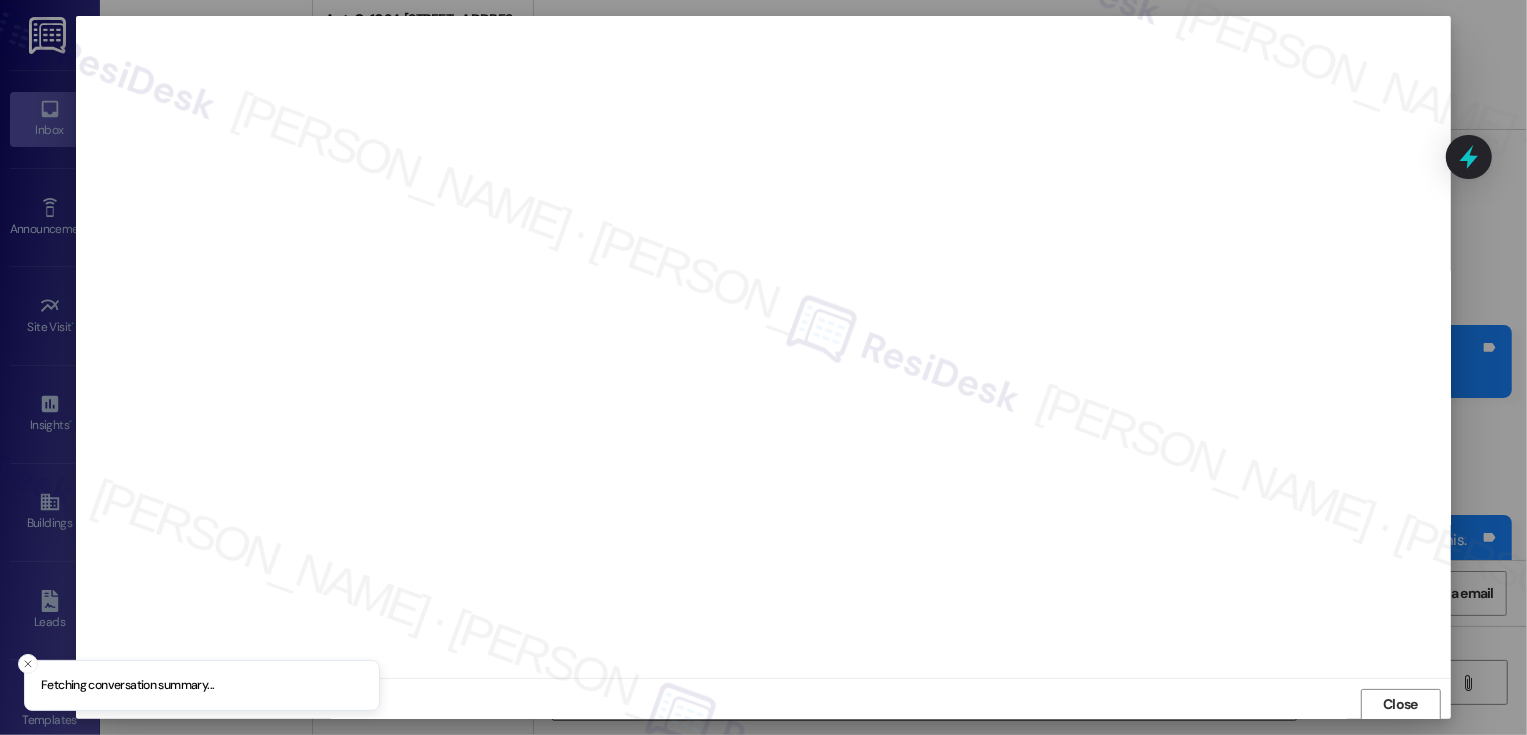scroll, scrollTop: 1, scrollLeft: 0, axis: vertical 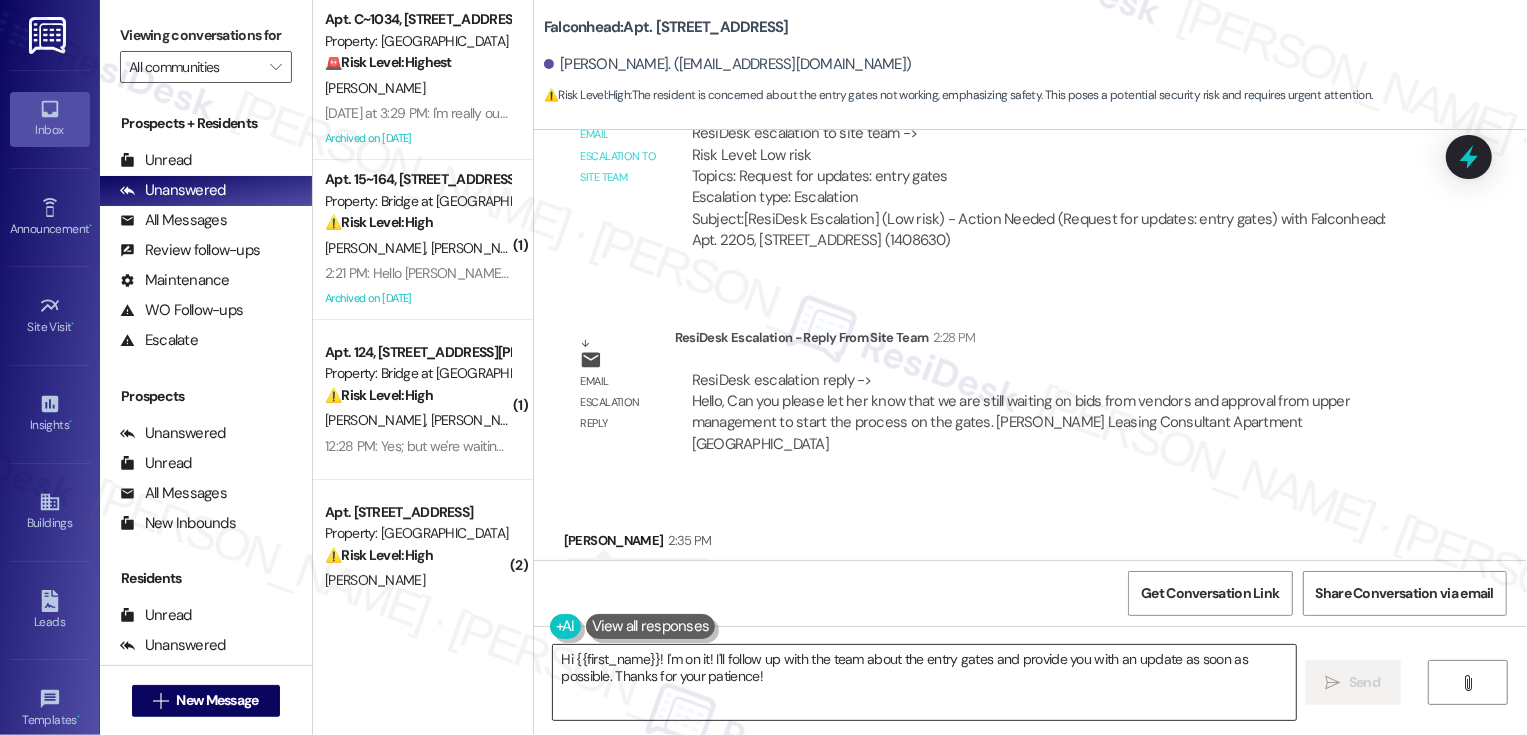 click on "Hi {{first_name}}! I'm on it! I'll follow up with the team about the entry gates and provide you with an update as soon as possible. Thanks for your patience!" at bounding box center [924, 682] 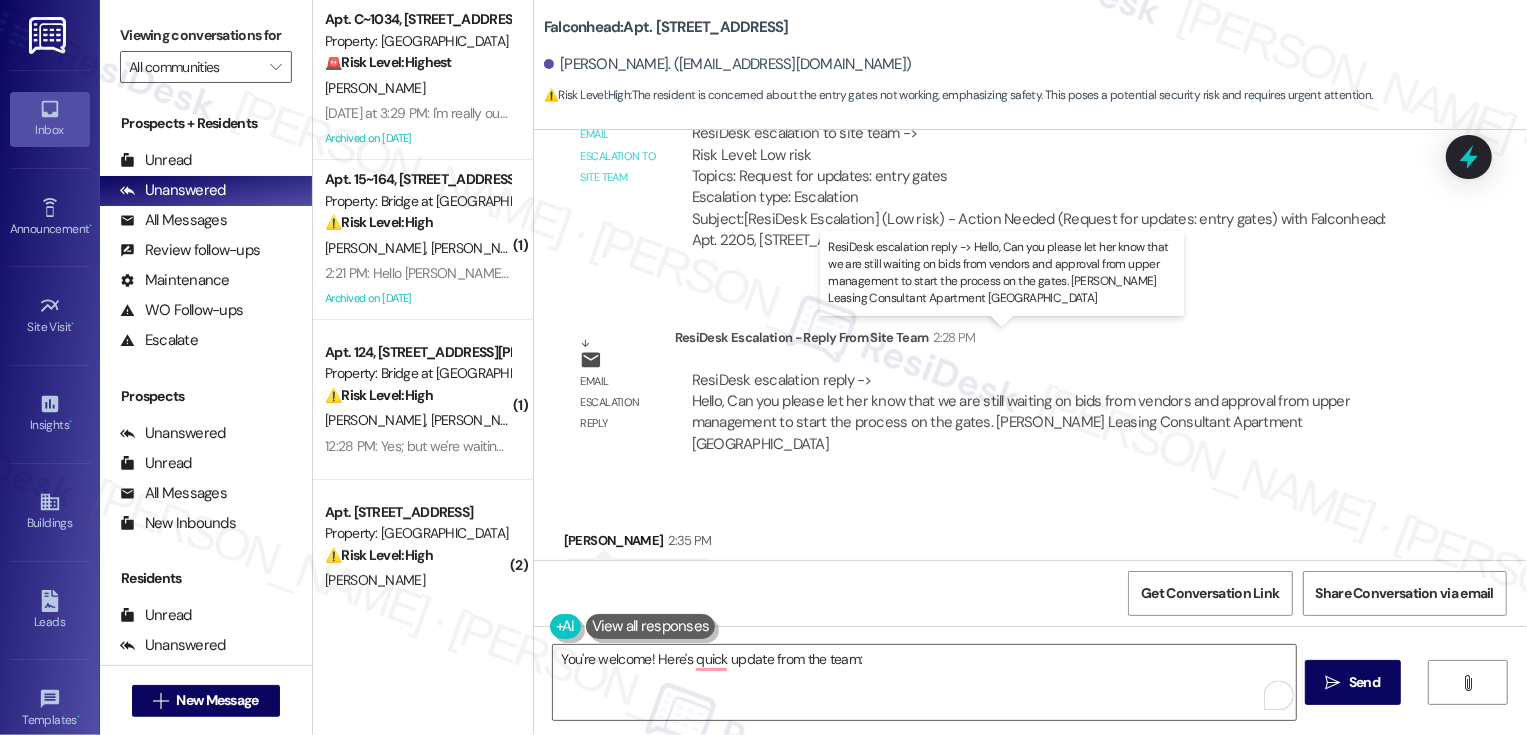 drag, startPoint x: 926, startPoint y: 354, endPoint x: 969, endPoint y: 379, distance: 49.73932 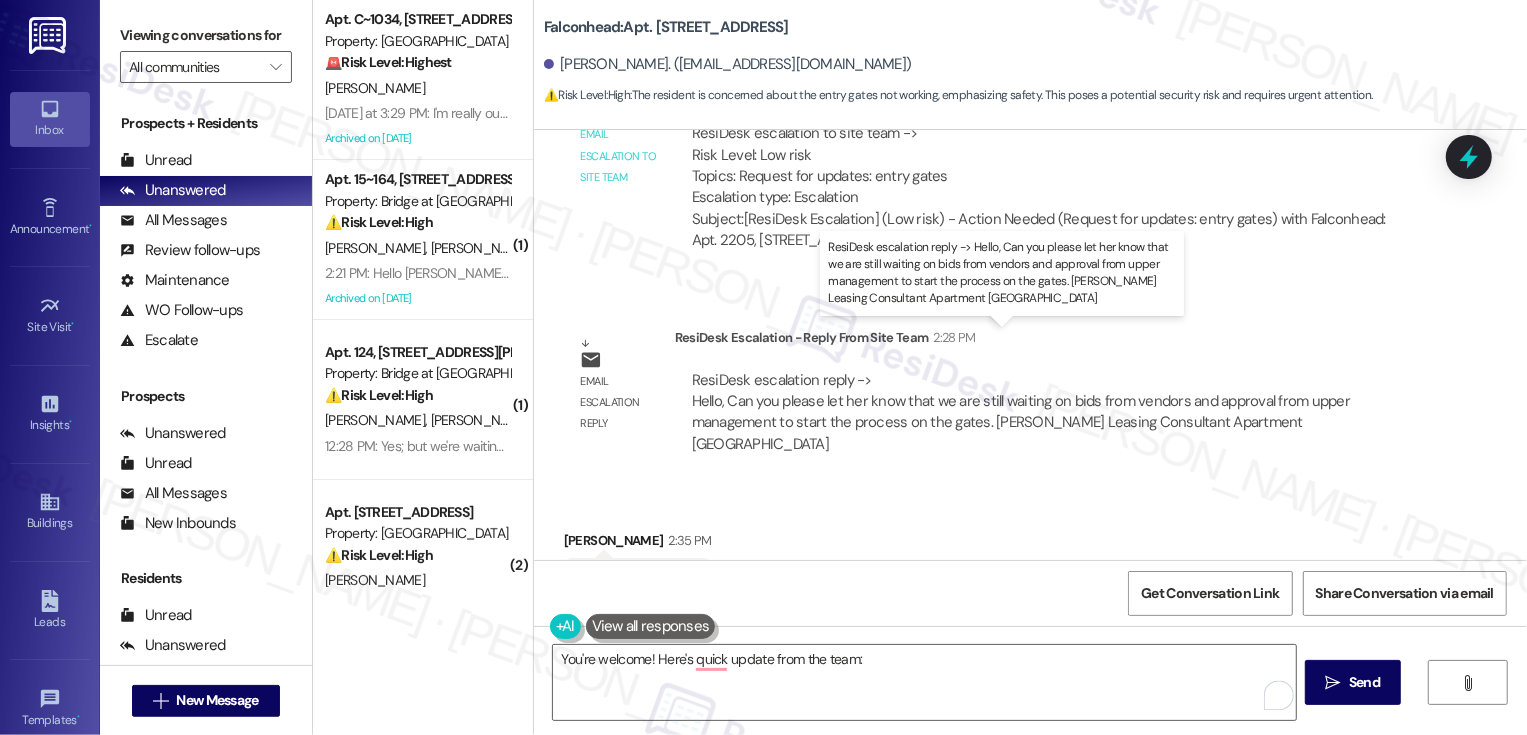 click on "ResiDesk escalation reply ->
Hello, Can you please let her know that we are still waiting on bids from vendors and approval from upper management to start the process on the gates. Faith Trout Leasing Consultant Apartment Managem ResiDesk escalation reply ->
Hello, Can you please let her know that we are still waiting on bids from vendors and approval from upper management to start the process on the gates. Faith Trout Leasing Consultant Apartment Managem" at bounding box center [1021, 412] 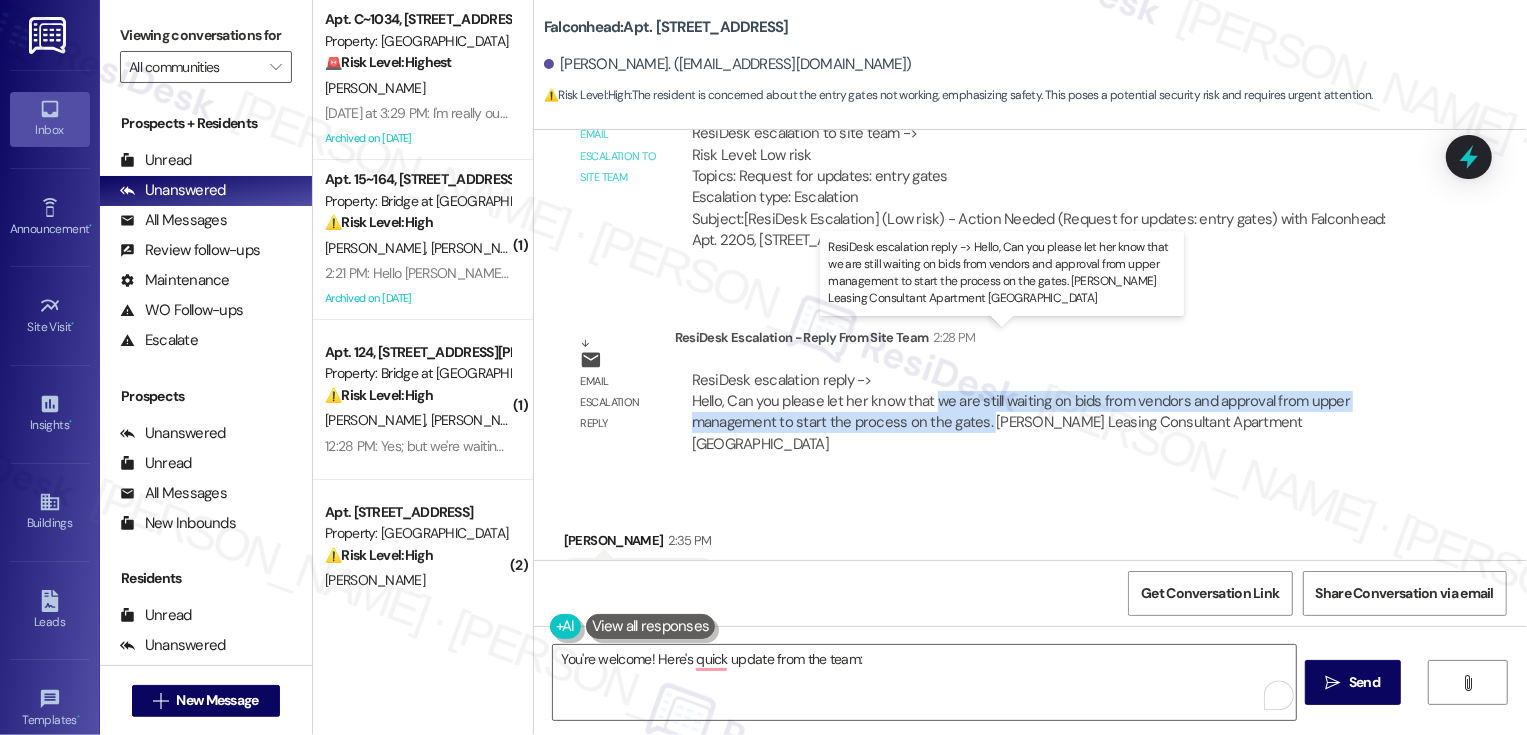 drag, startPoint x: 923, startPoint y: 358, endPoint x: 973, endPoint y: 387, distance: 57.801384 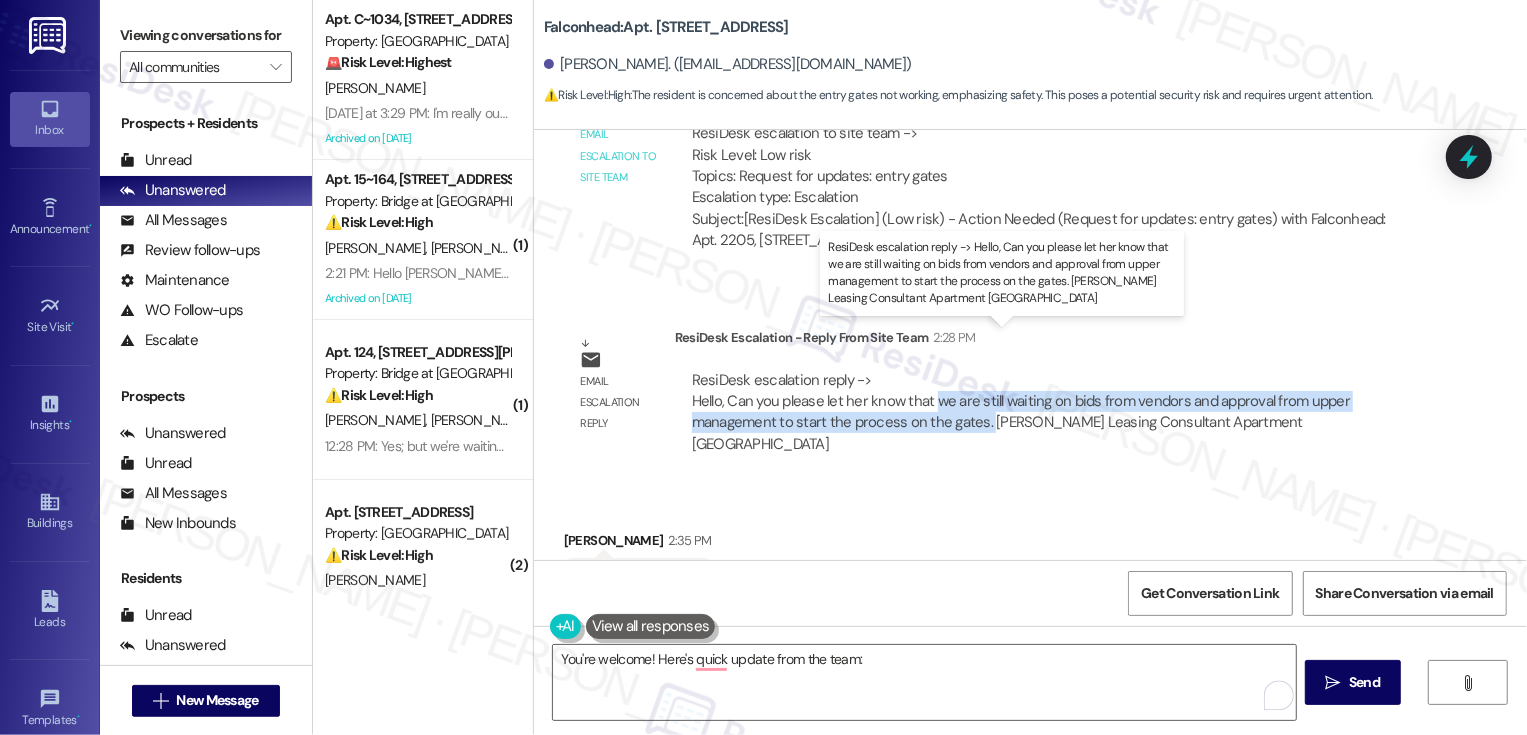 click on "ResiDesk escalation reply ->
Hello, Can you please let her know that we are still waiting on bids from vendors and approval from upper management to start the process on the gates. Faith Trout Leasing Consultant Apartment Managem ResiDesk escalation reply ->
Hello, Can you please let her know that we are still waiting on bids from vendors and approval from upper management to start the process on the gates. Faith Trout Leasing Consultant Apartment Managem" at bounding box center (1021, 412) 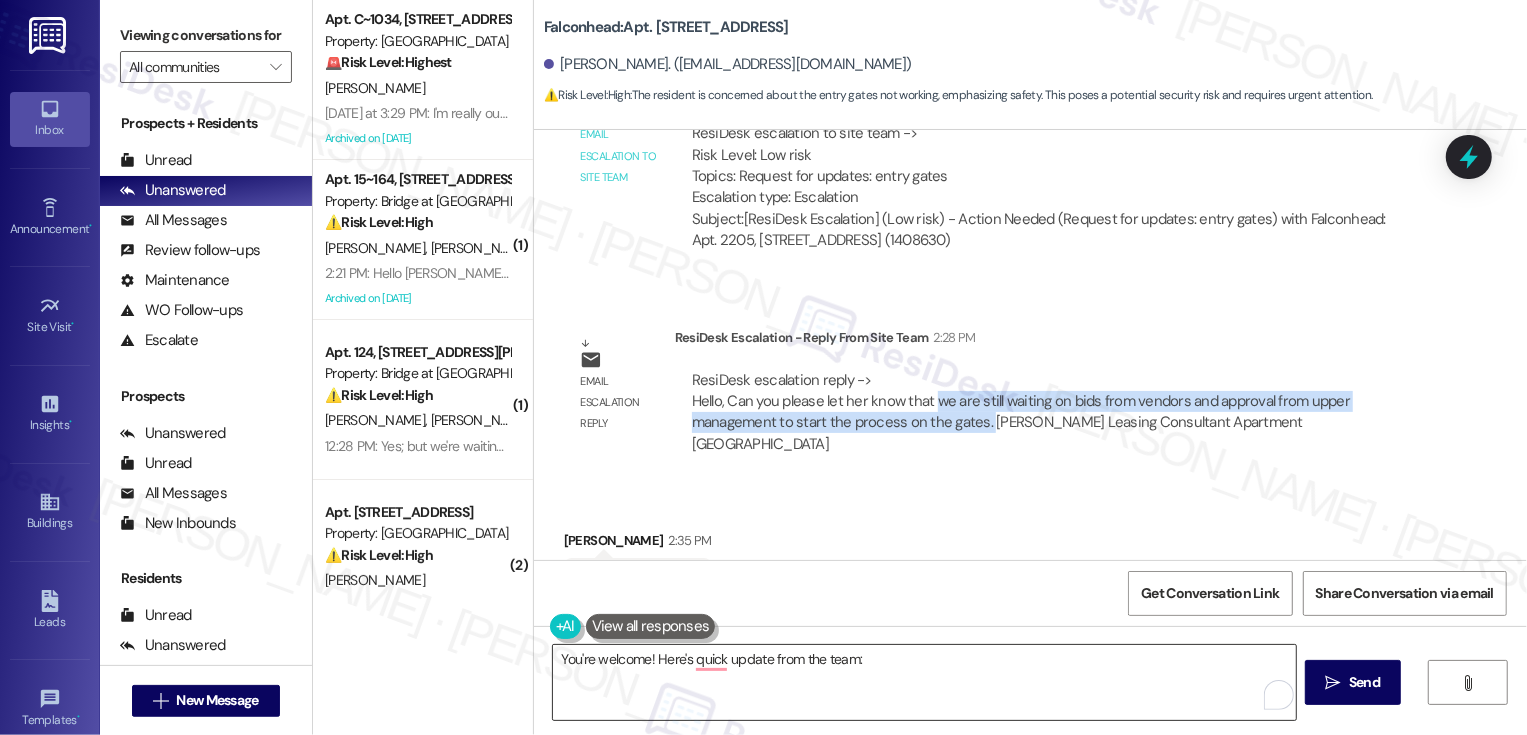 click on "You're welcome! Here's quick update from the team:" at bounding box center (924, 682) 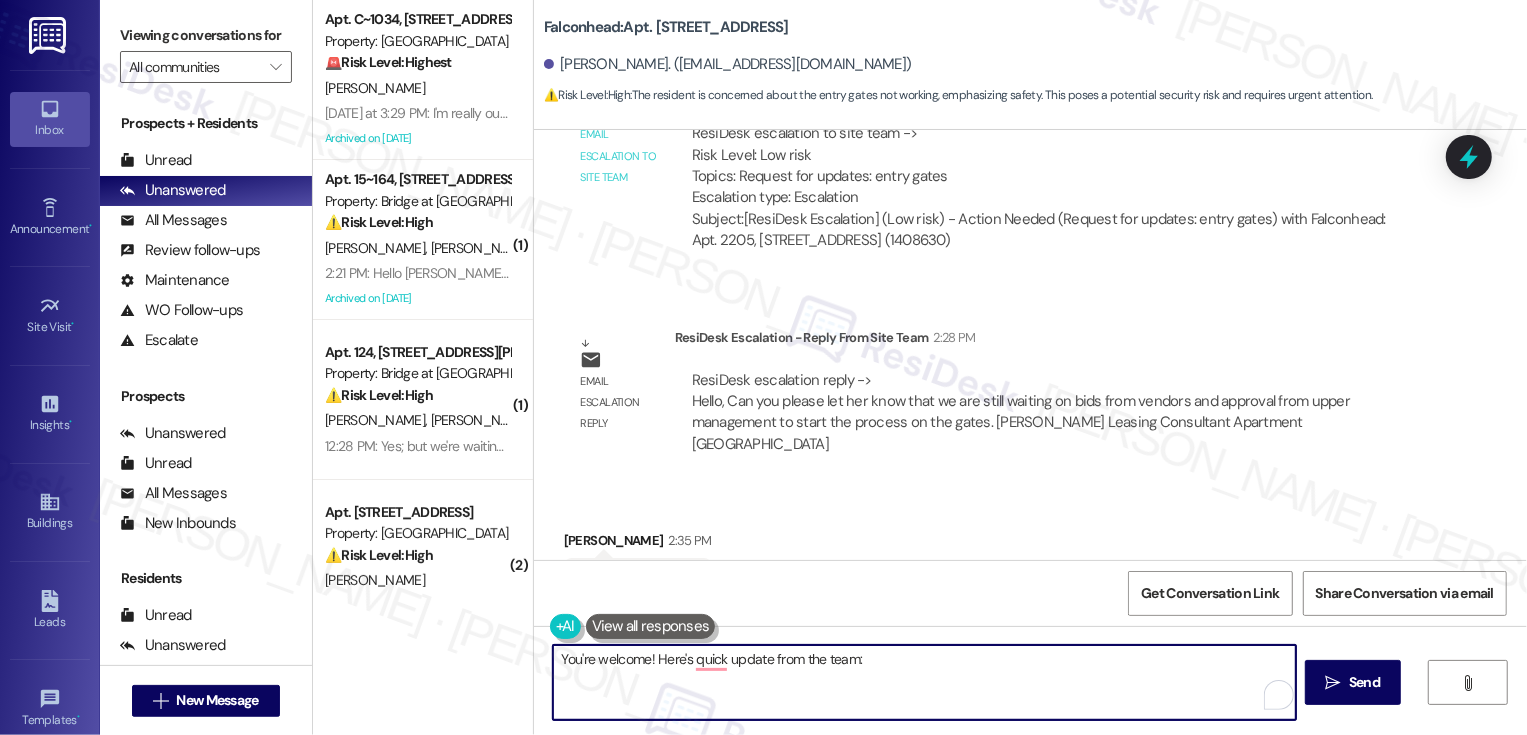 paste on "we are still waiting on bids from vendors and approval from upper management to start the process on the gates." 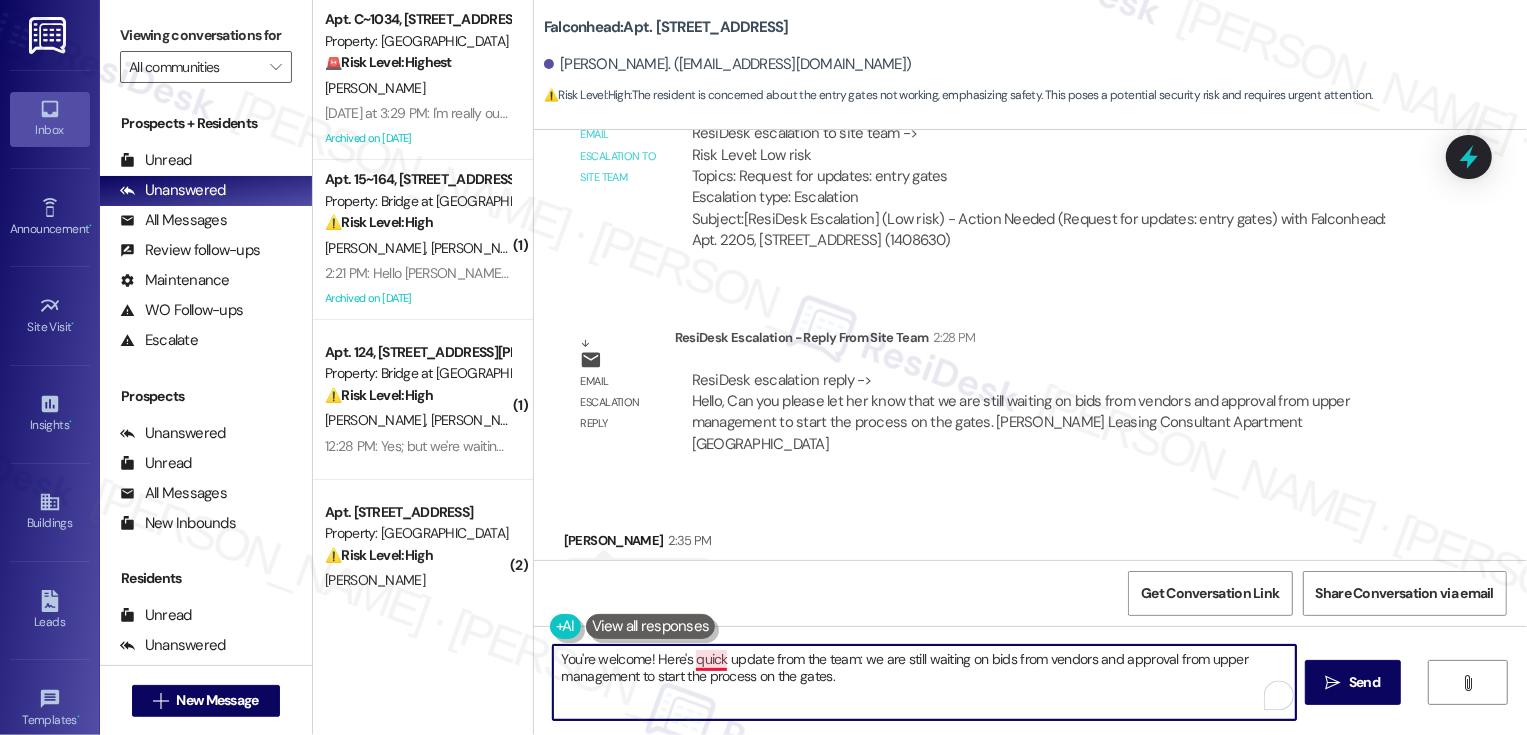 click on "You're welcome! Here's quick update from the team: we are still waiting on bids from vendors and approval from upper management to start the process on the gates." at bounding box center (924, 682) 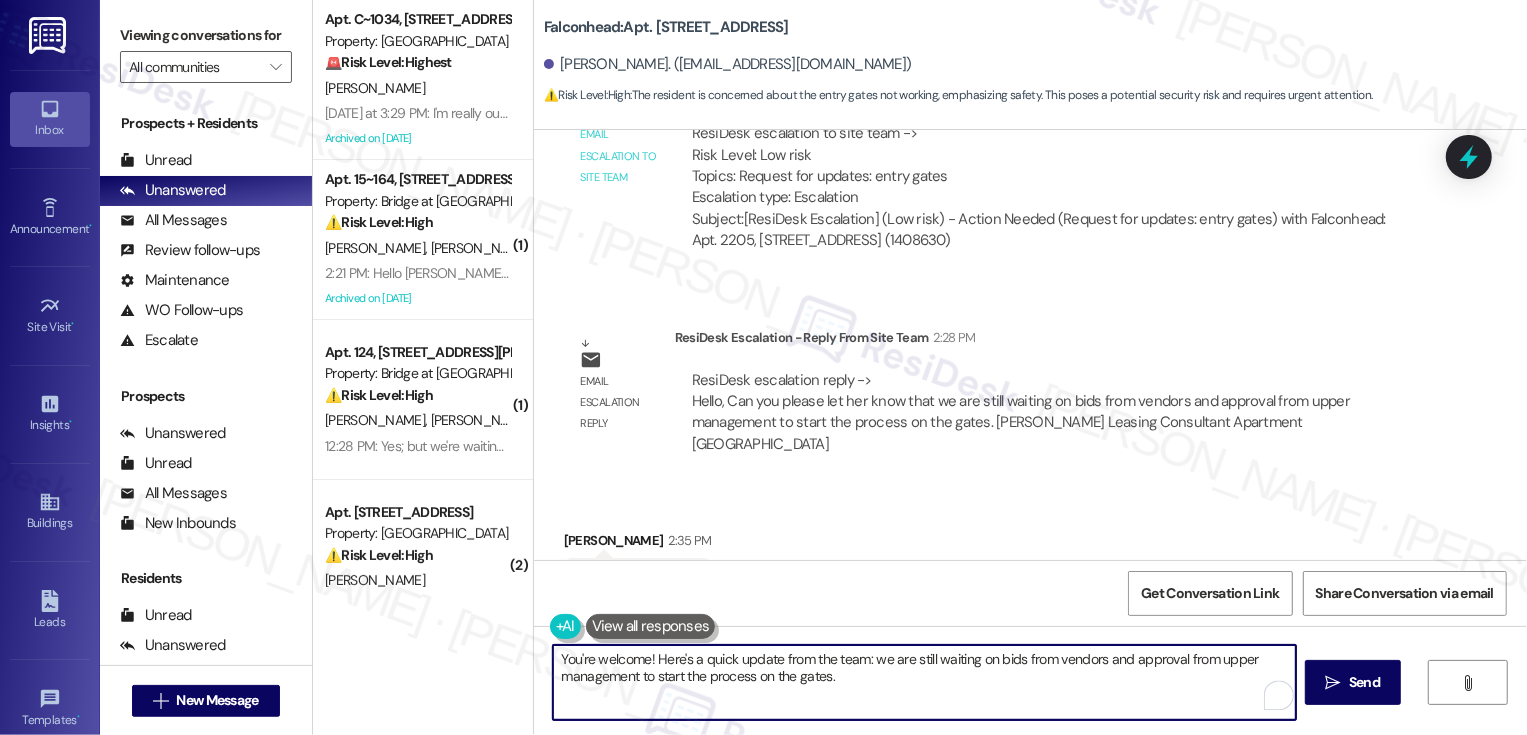 click on "You're welcome! Here's a quick update from the team: we are still waiting on bids from vendors and approval from upper management to start the process on the gates." at bounding box center [924, 682] 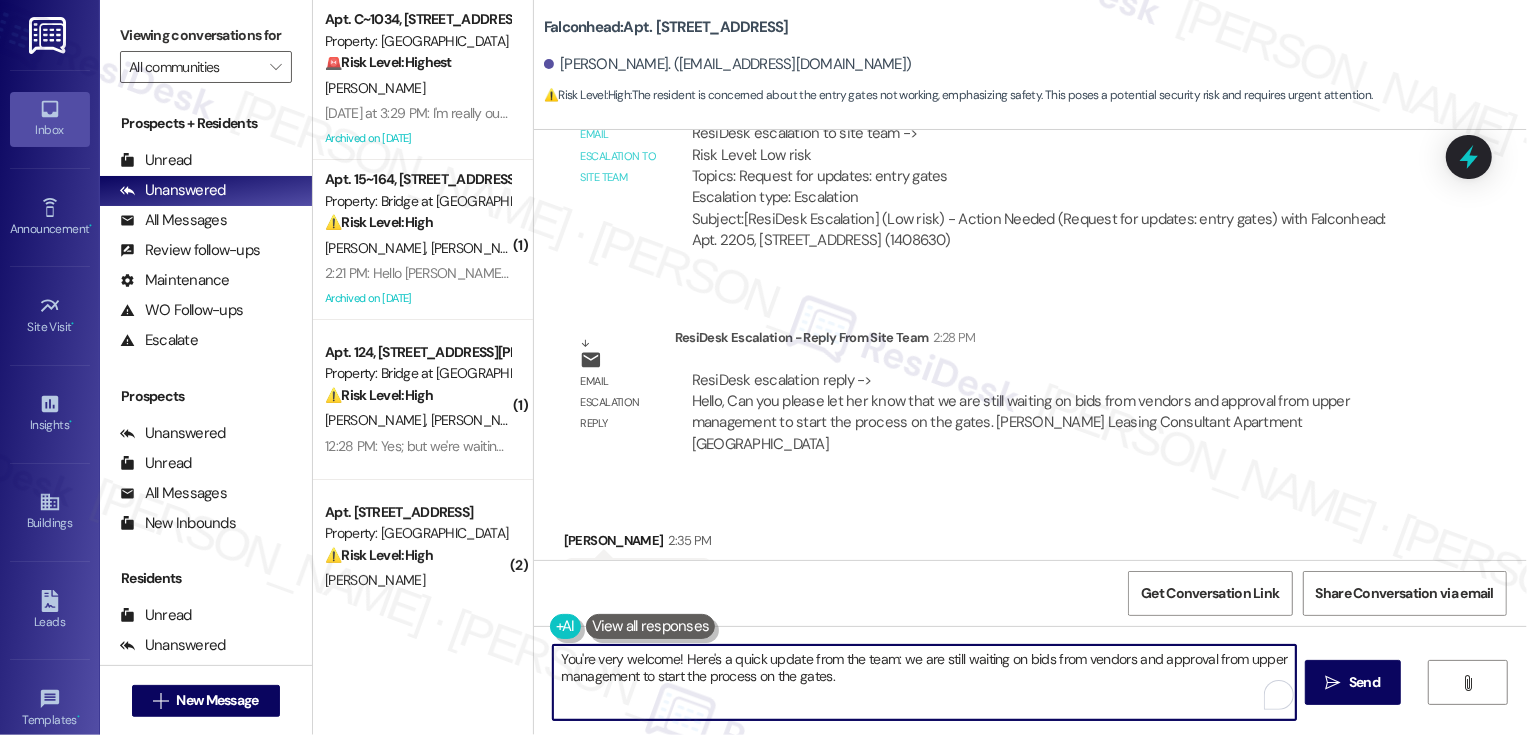 click on "You're very welcome! Here's a quick update from the team: we are still waiting on bids from vendors and approval from upper management to start the process on the gates." at bounding box center [924, 682] 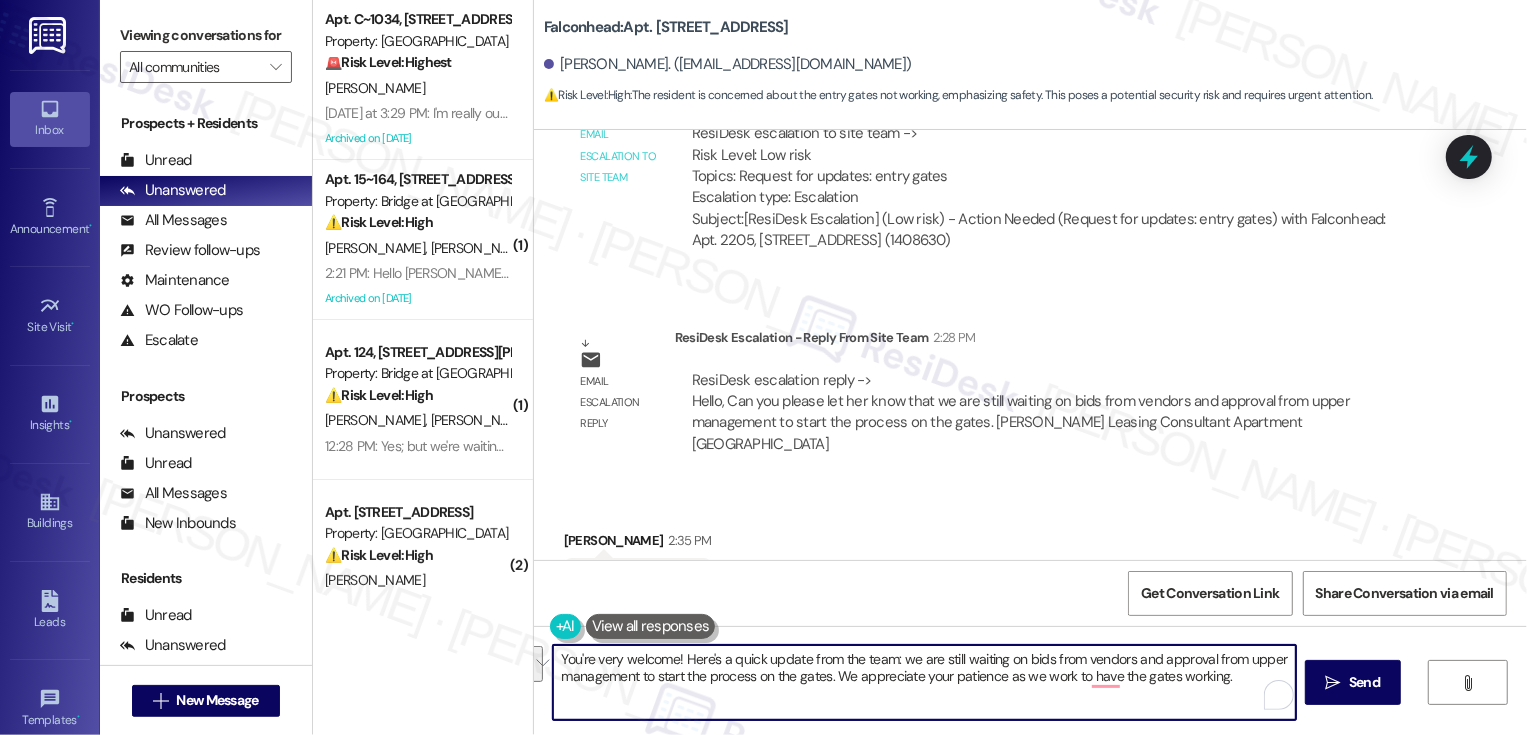 paste on "we’re still waiting on bids from vendors and approval from upper management before starting the process on the gates. We really appreciate your patience as we work to get them up and running again" 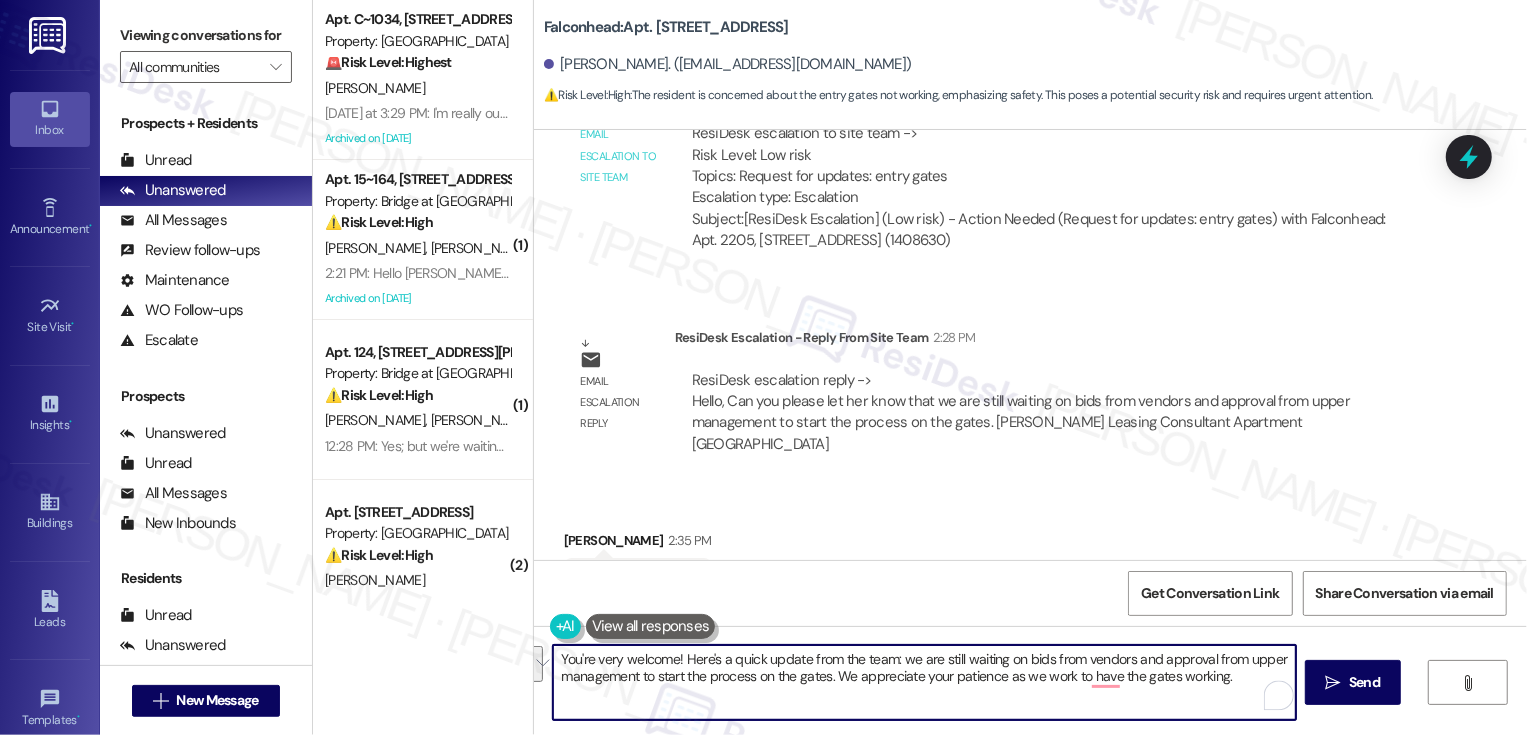 click on "You're very welcome! Here's a quick update from the team: we are still waiting on bids from vendors and approval from upper management to start the process on the gates. We appreciate your patience as we work to have the gates working." at bounding box center [924, 682] 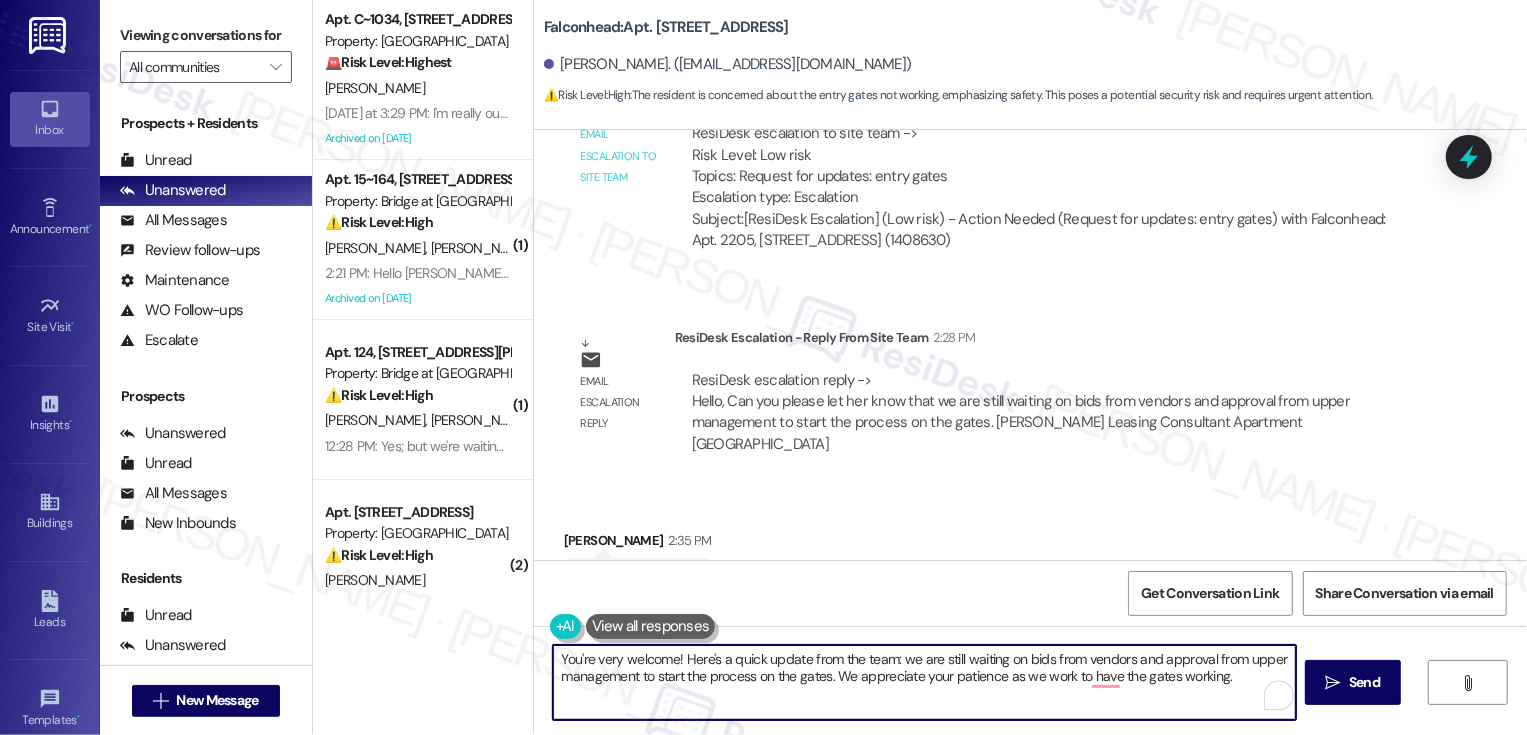 drag, startPoint x: 891, startPoint y: 657, endPoint x: 959, endPoint y: 719, distance: 92.021736 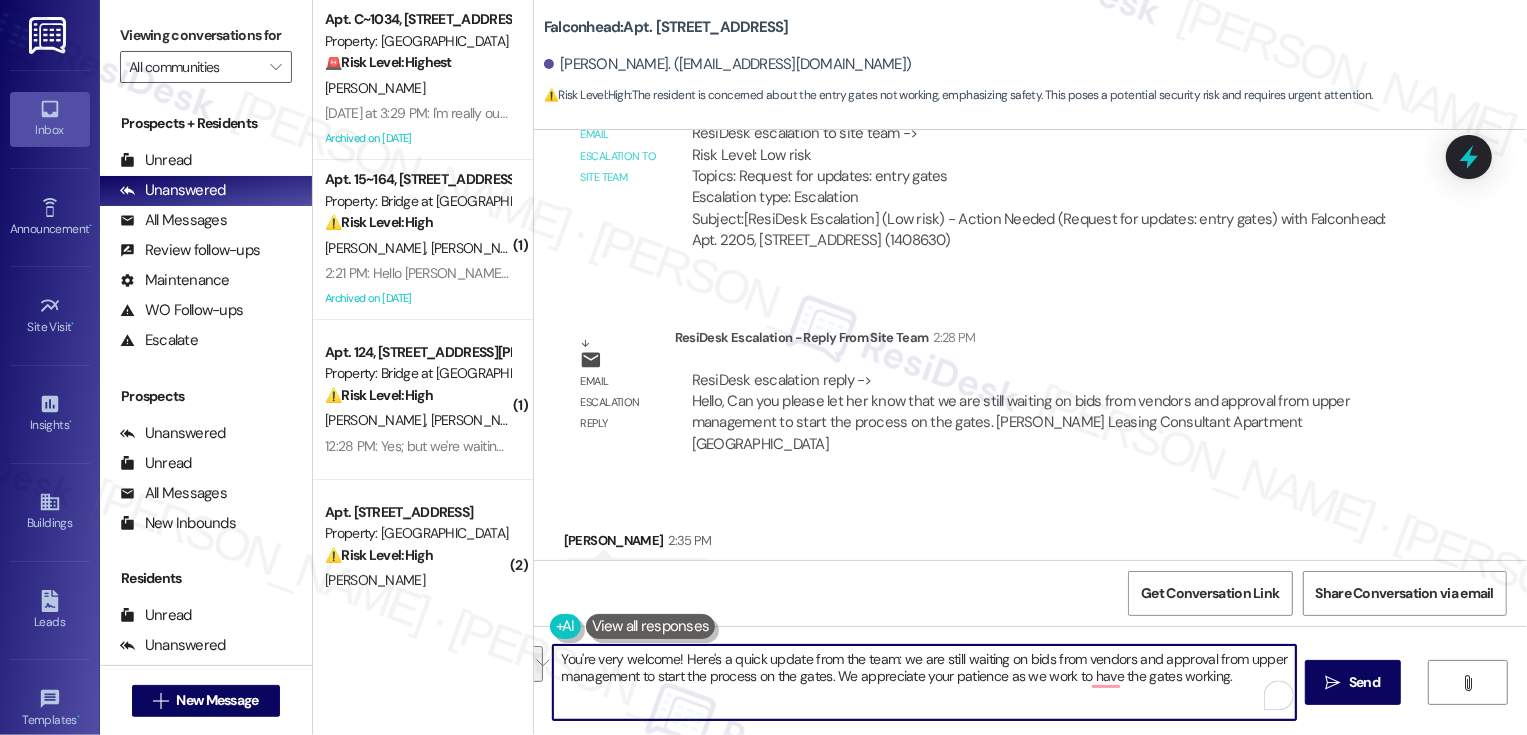 paste on "’re still waiting on bids from vendors and approval from upper management before starting the process on the gates. We really appreciate your patience as we work to get them up and running again" 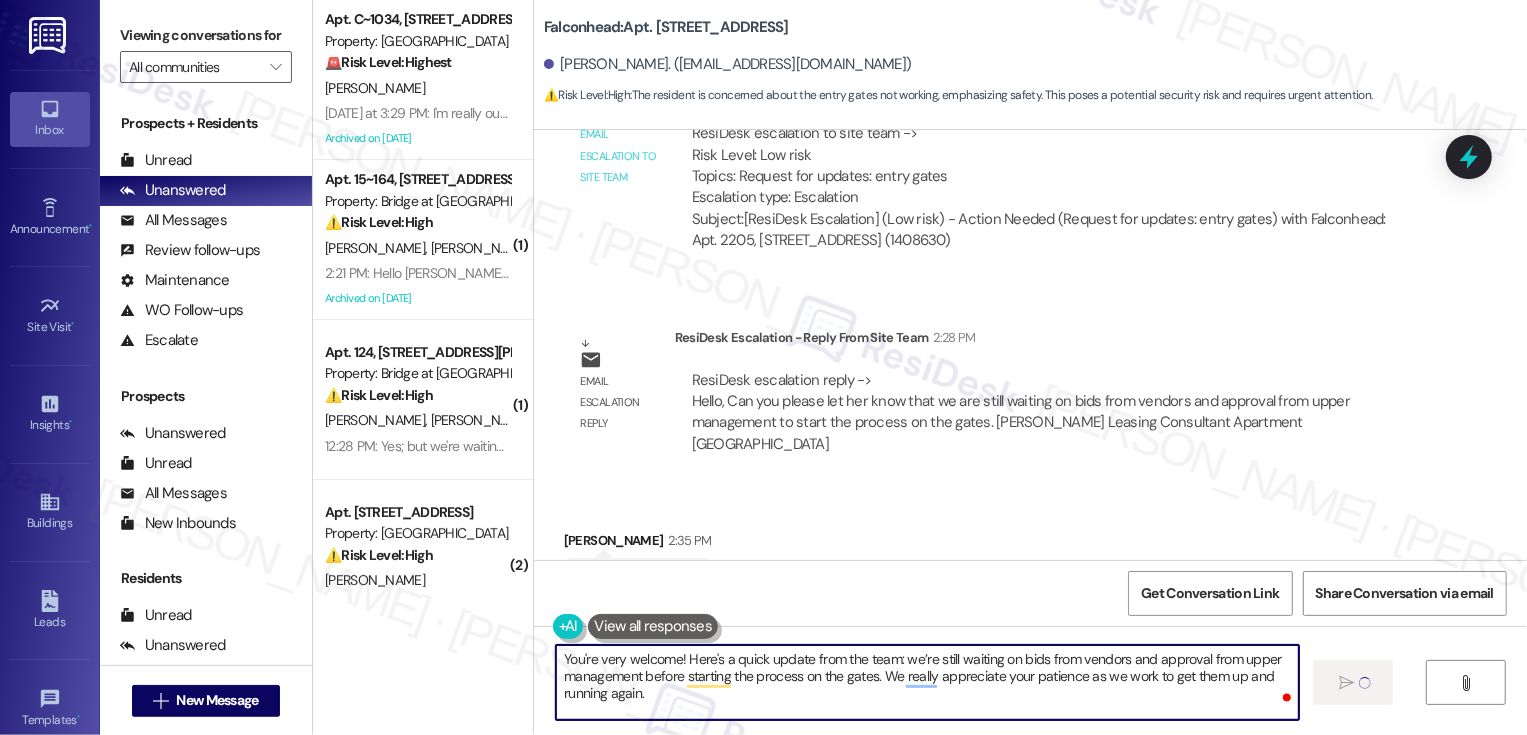 type on "You're very welcome! Here's a quick update from the team: we’re still waiting on bids from vendors and approval from upper management before starting the process on the gates. We really appreciate your patience as we work to get them up and running again." 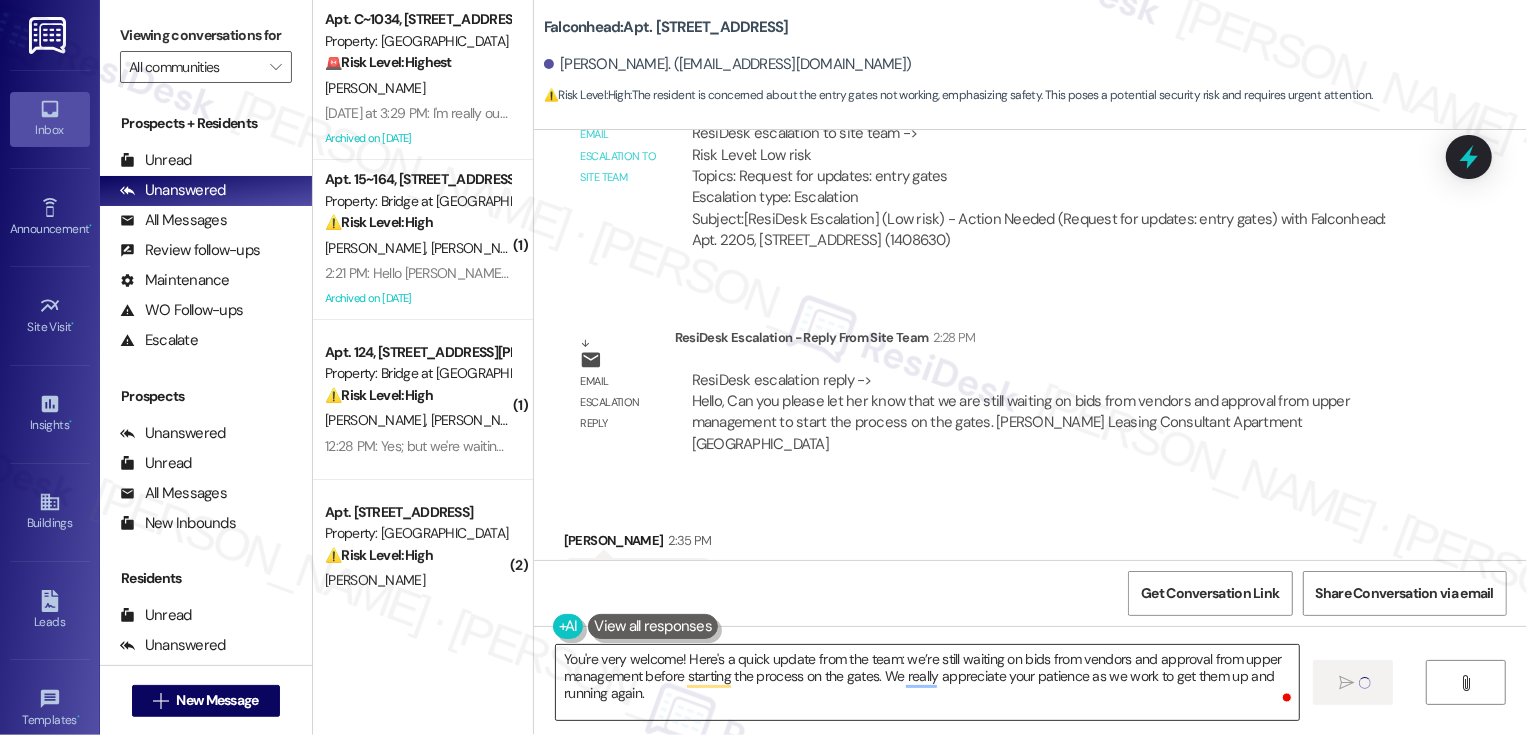 scroll, scrollTop: 1971, scrollLeft: 0, axis: vertical 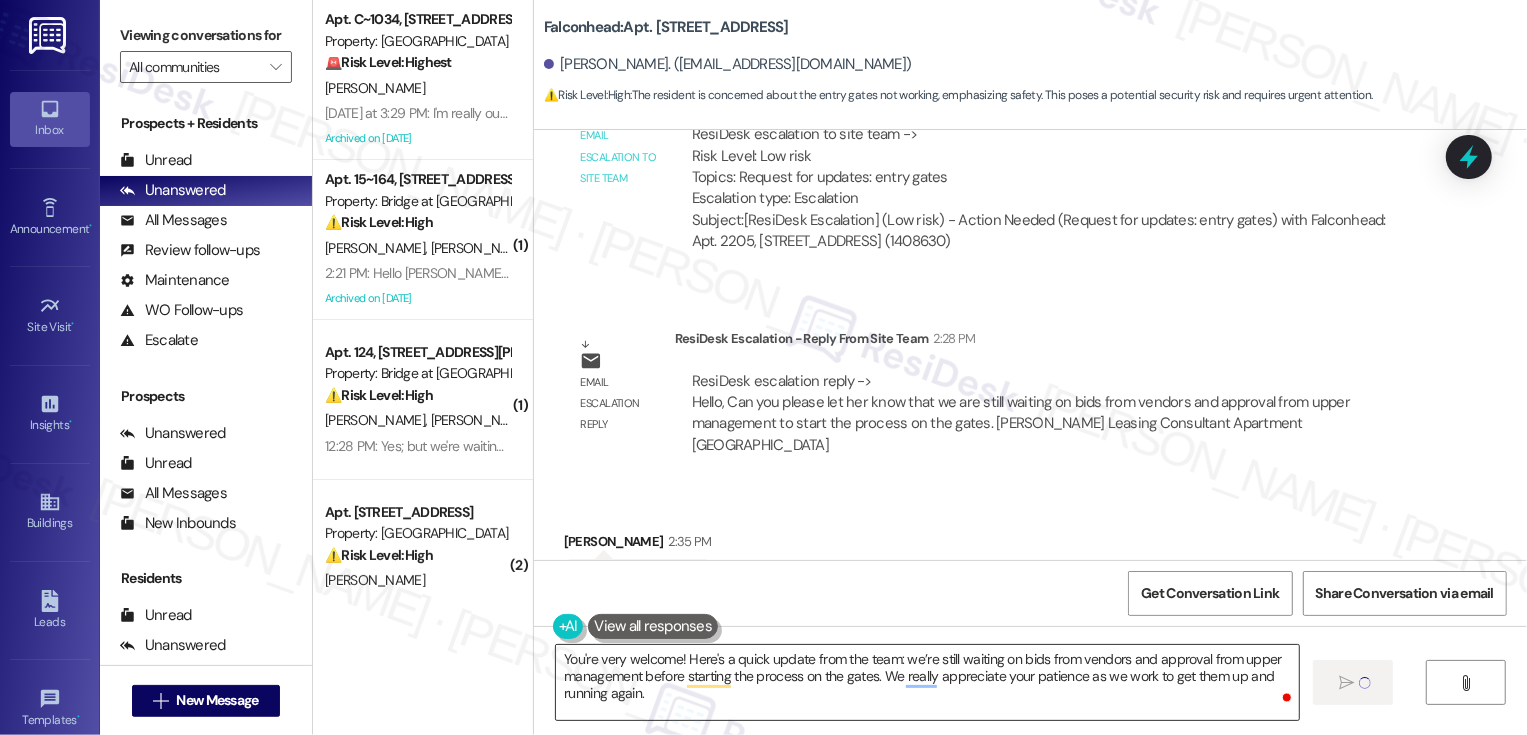 type 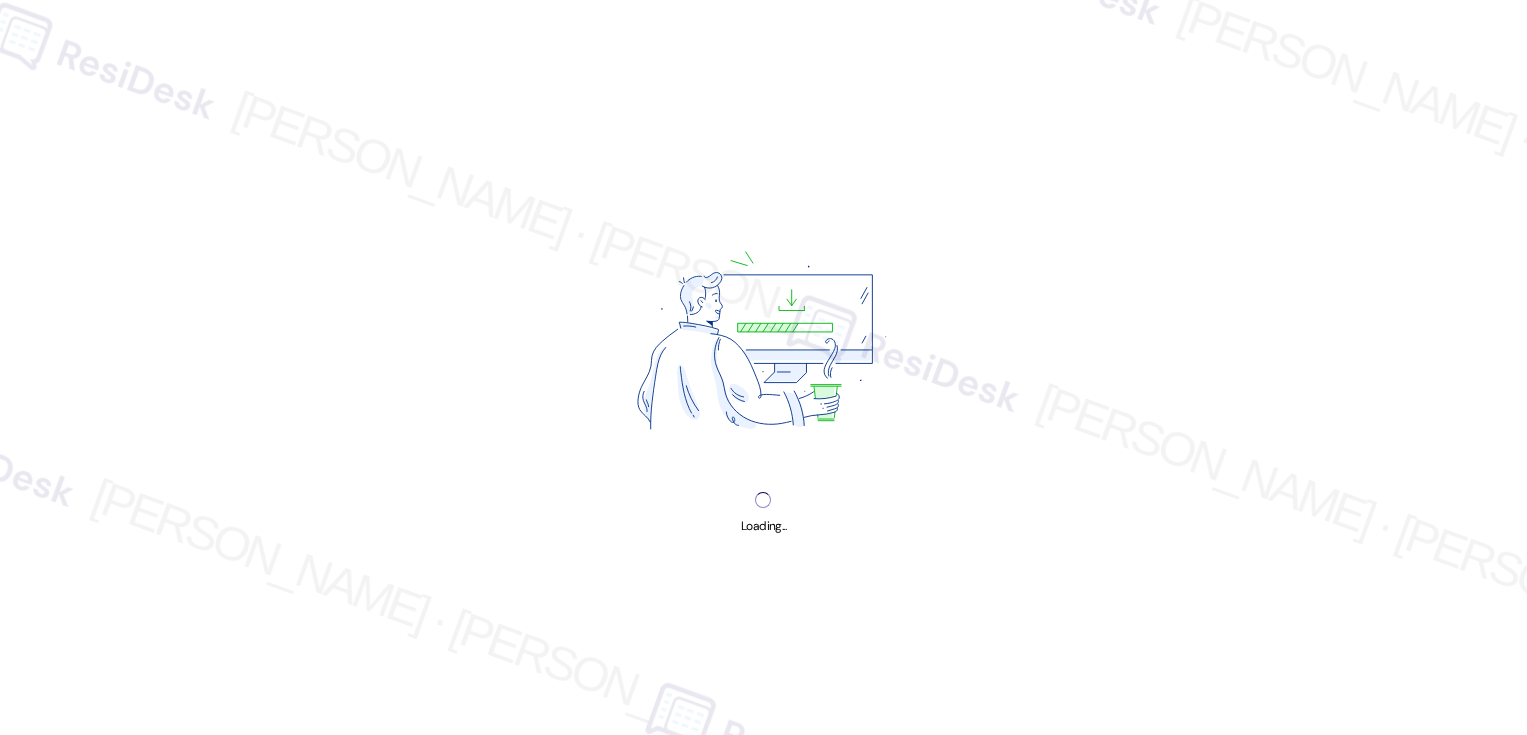 scroll, scrollTop: 0, scrollLeft: 0, axis: both 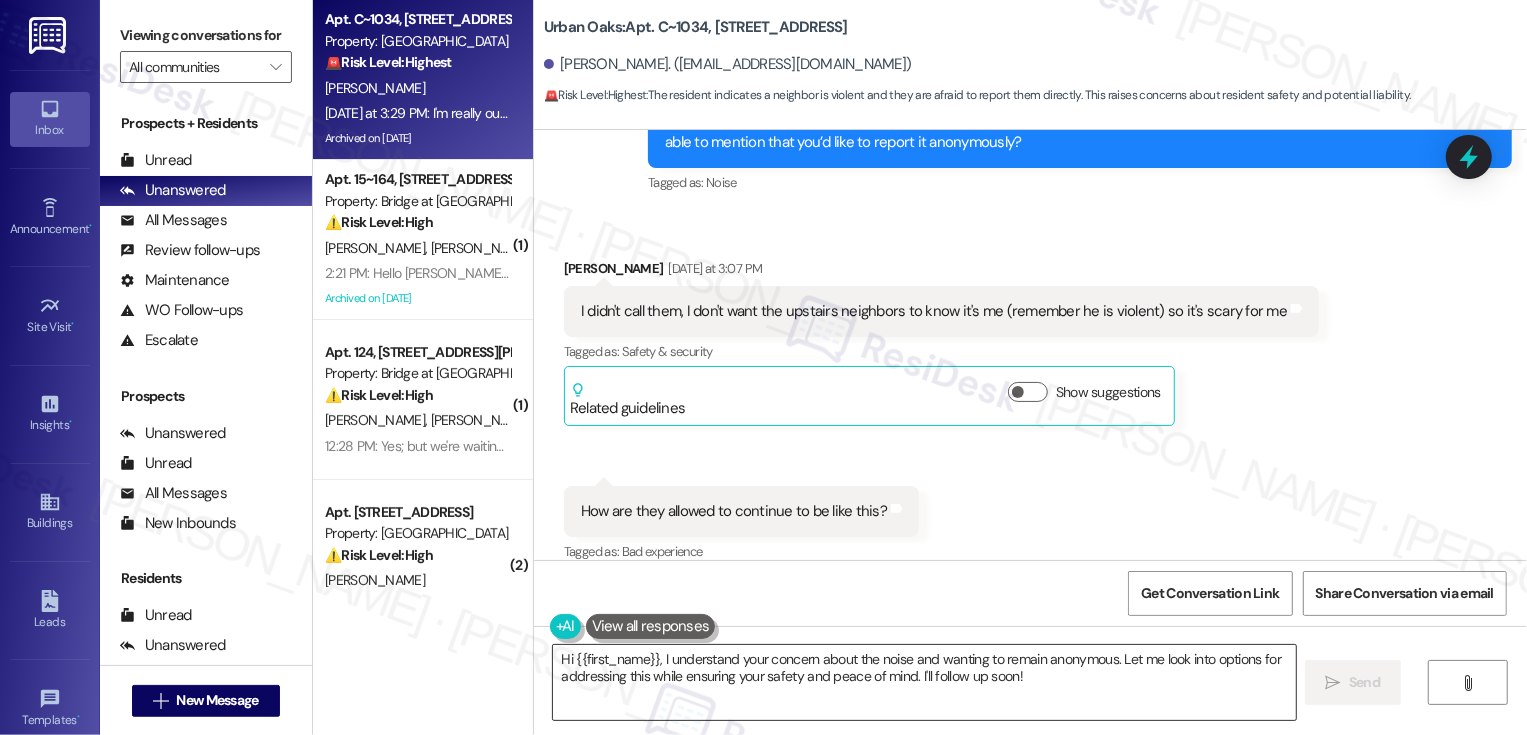 click on "Hi {{first_name}}, I understand your concern about the noise and wanting to remain anonymous. Let me look into options for addressing this while ensuring your safety and peace of mind. I'll follow up soon!" at bounding box center [924, 682] 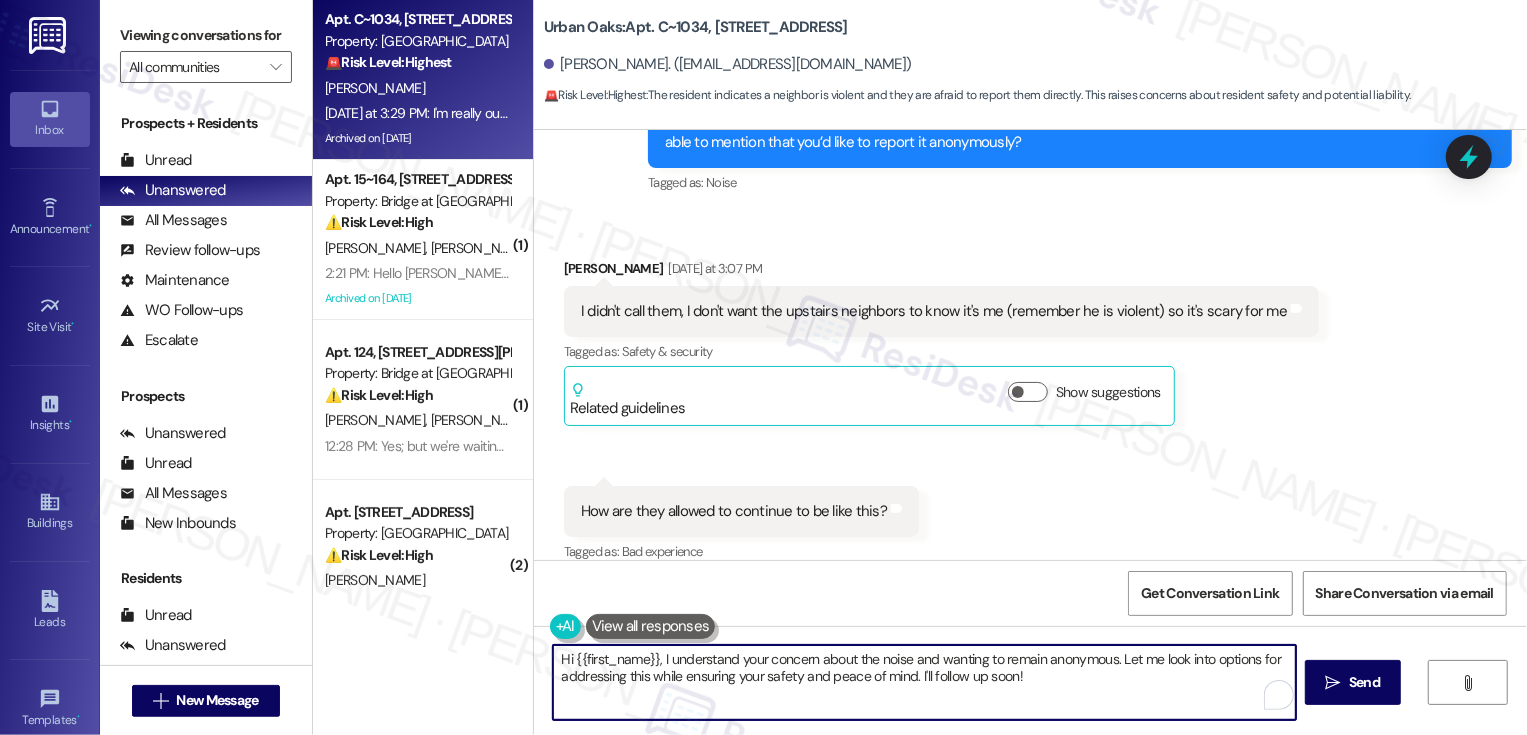 click on "Hi {{first_name}}, I understand your concern about the noise and wanting to remain anonymous. Let me look into options for addressing this while ensuring your safety and peace of mind. I'll follow up soon!" at bounding box center [924, 682] 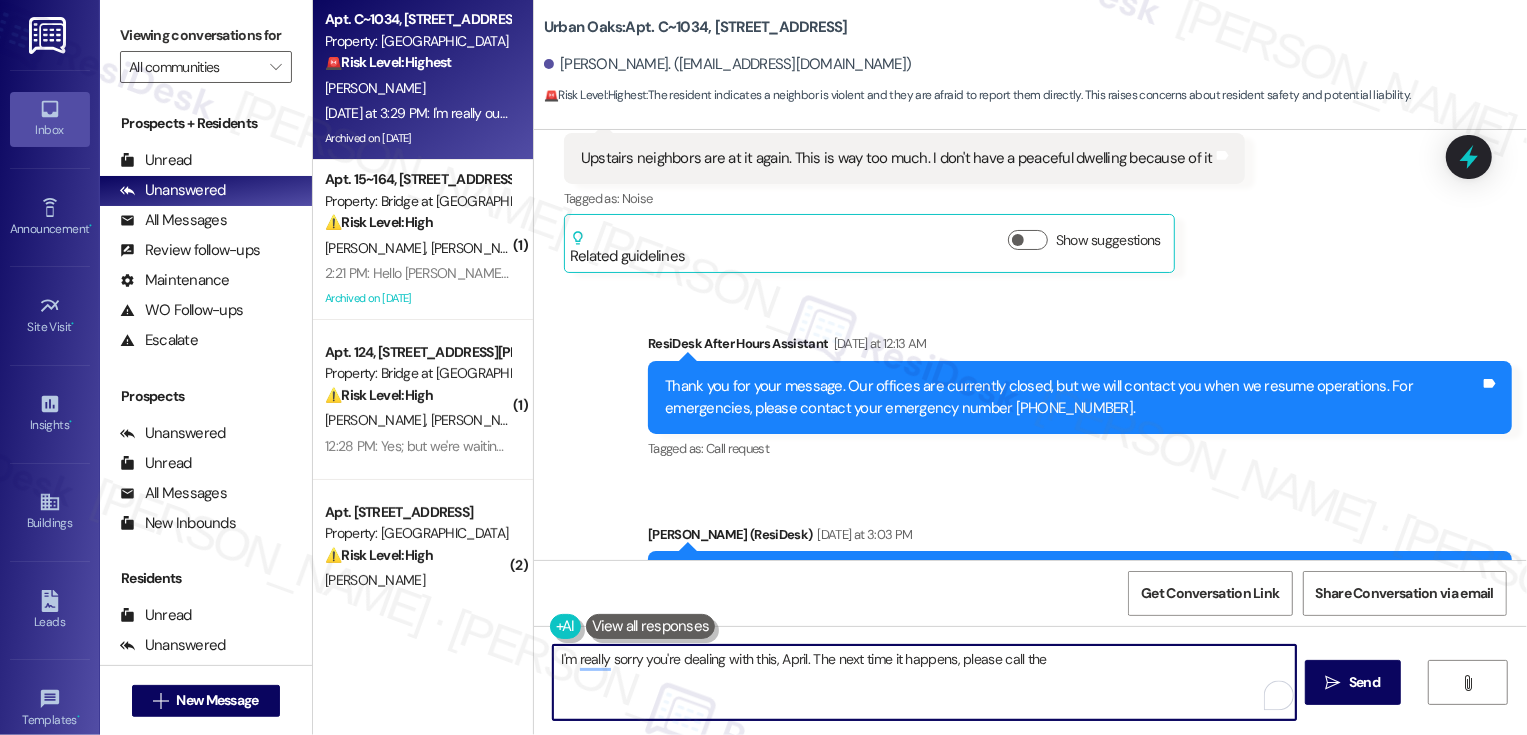 scroll, scrollTop: 18799, scrollLeft: 0, axis: vertical 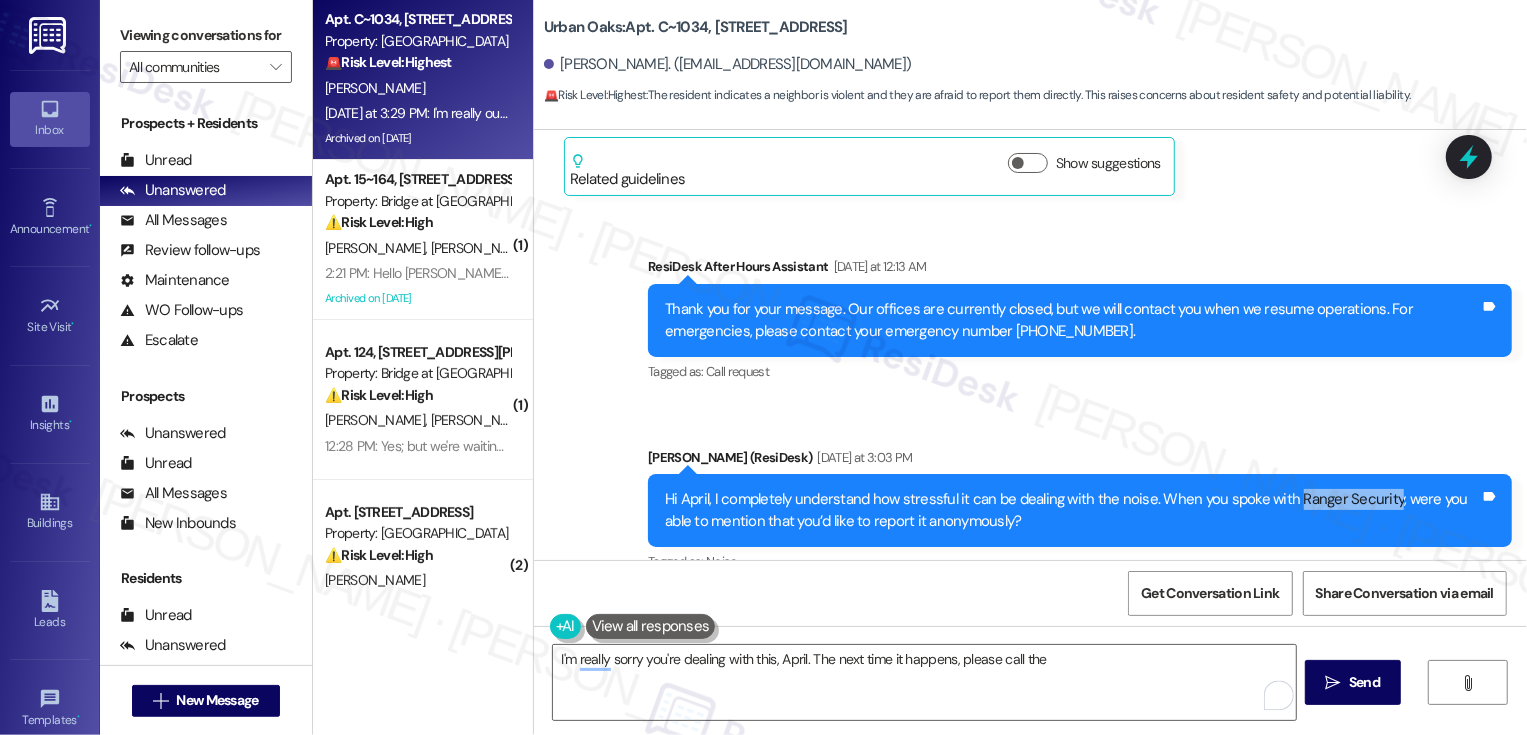 drag, startPoint x: 1279, startPoint y: 431, endPoint x: 1373, endPoint y: 435, distance: 94.08507 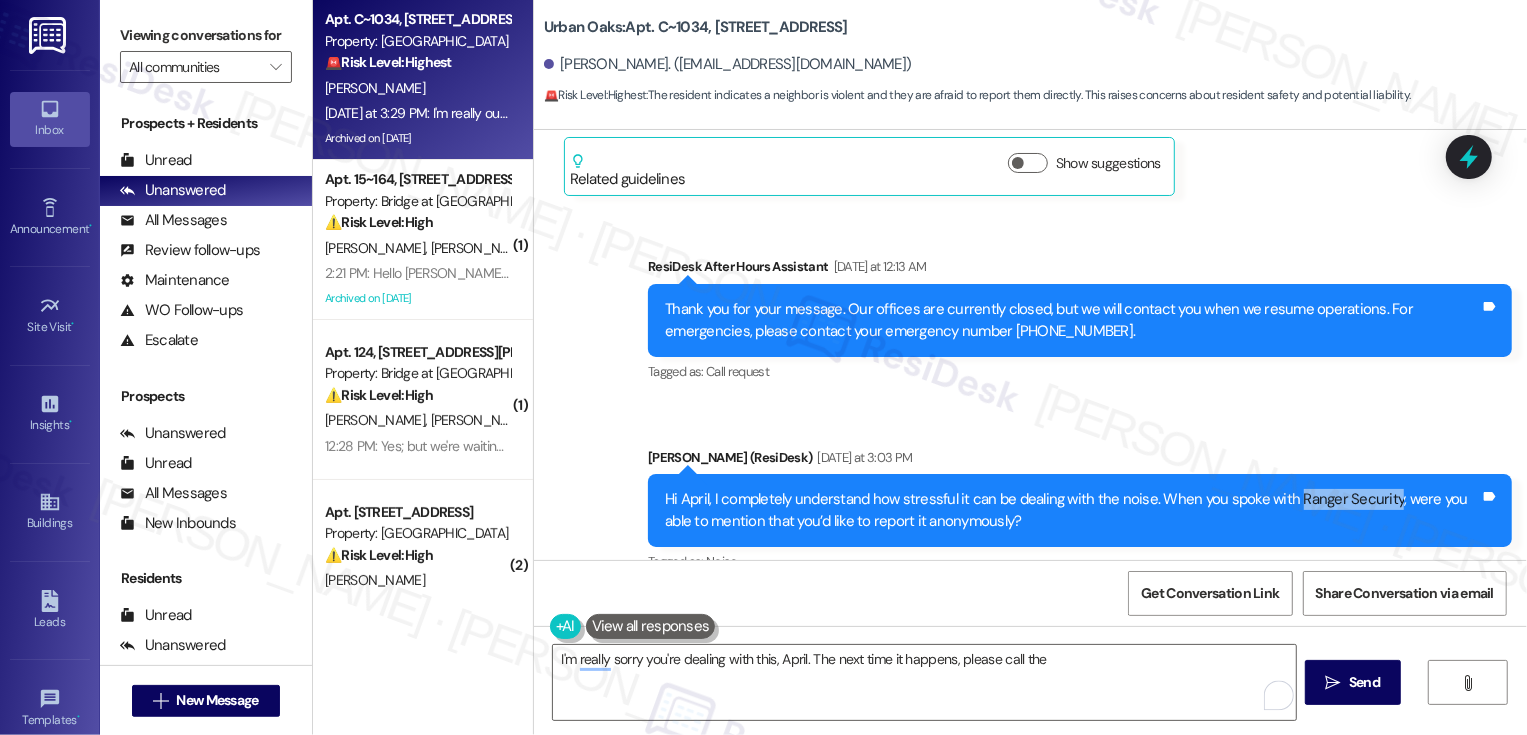 click on "Hi April, I completely understand how stressful it can be dealing with the noise. When you spoke with Ranger Security, were you able to mention that you’d like to report it anonymously?" at bounding box center (1072, 510) 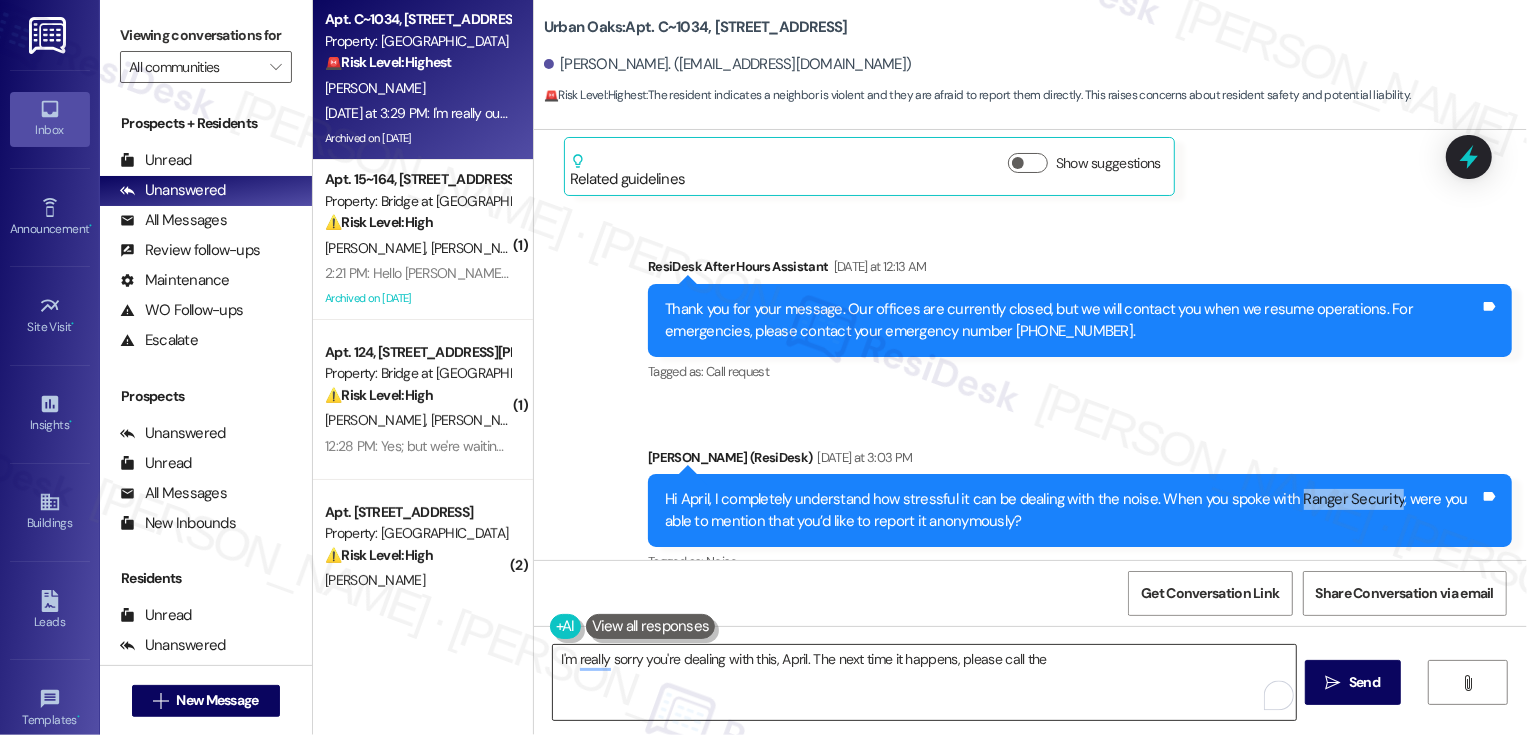 click on "I'm really sorry you're dealing with this, April. The next time it happens, please call the" at bounding box center (924, 682) 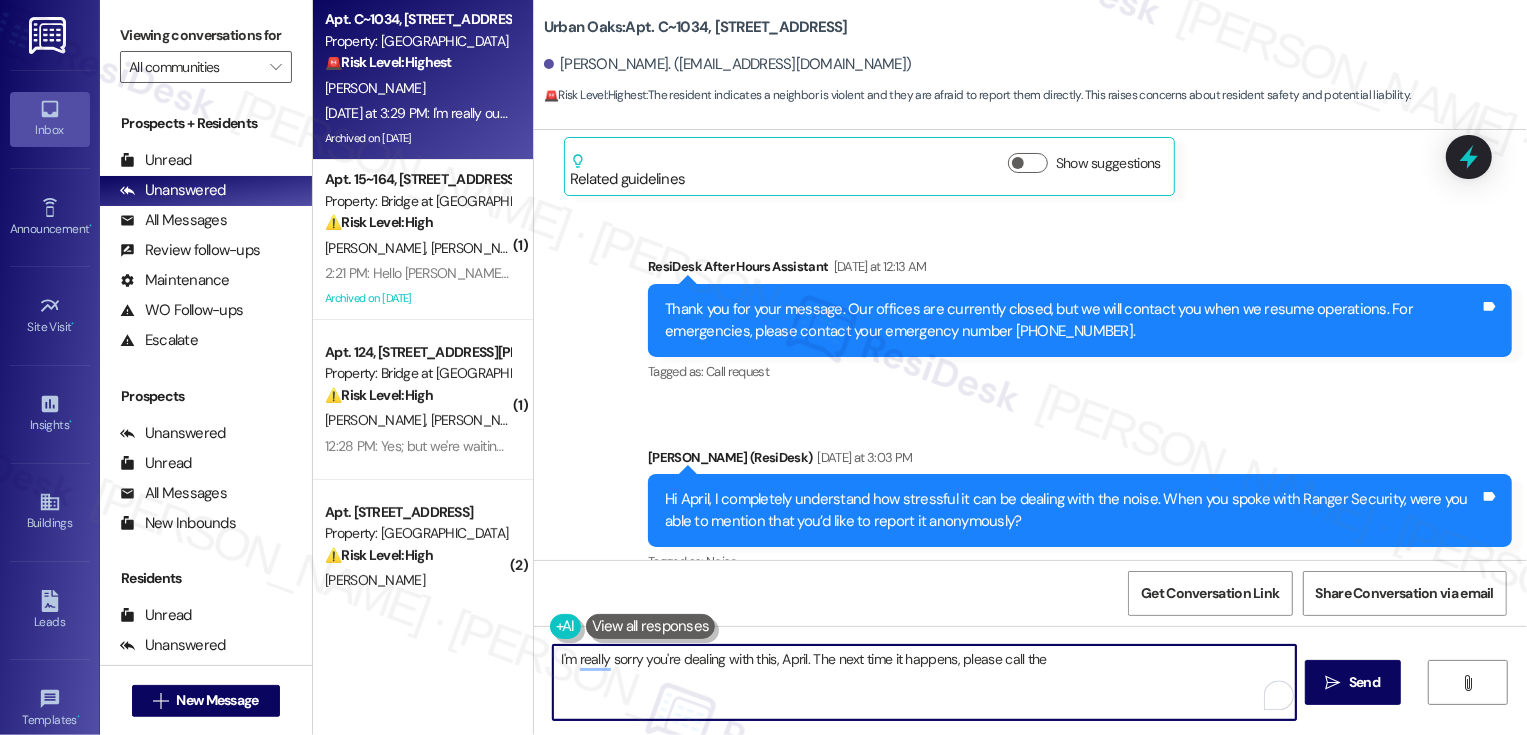 paste on "Ranger Security" 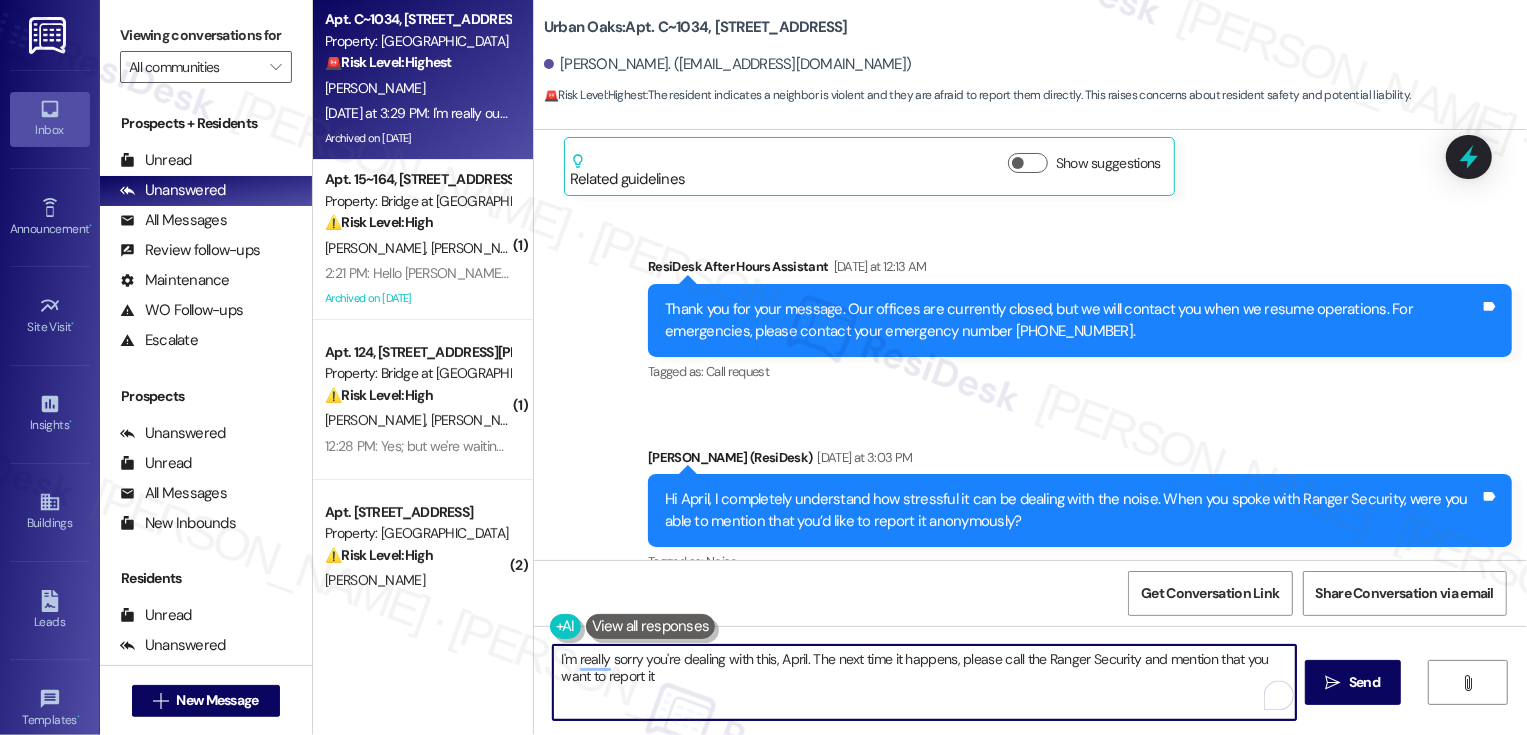 click on "Hi April, I completely understand how stressful it can be dealing with the noise. When you spoke with Ranger Security, were you able to mention that you’d like to report it anonymously?" at bounding box center [1072, 510] 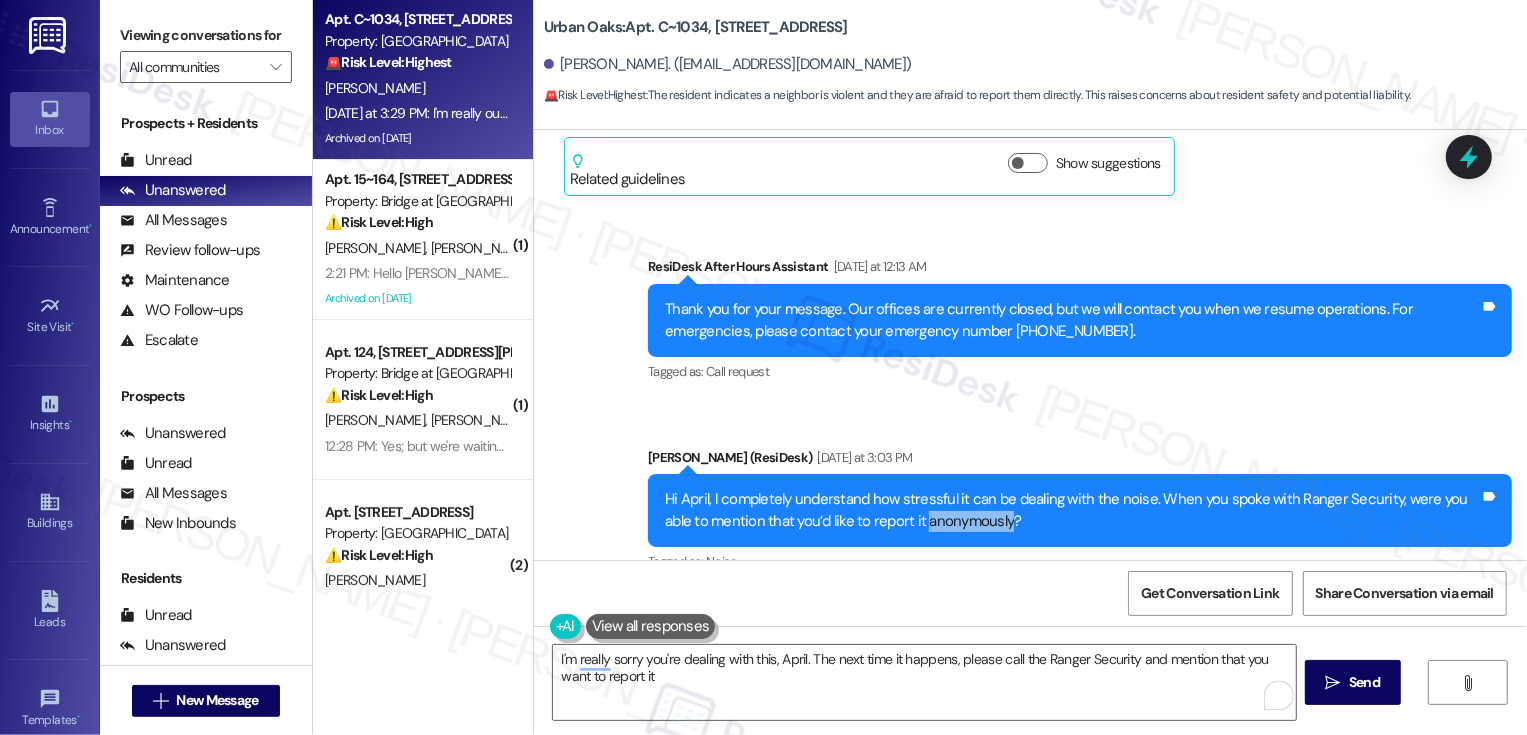 copy on "anonymously" 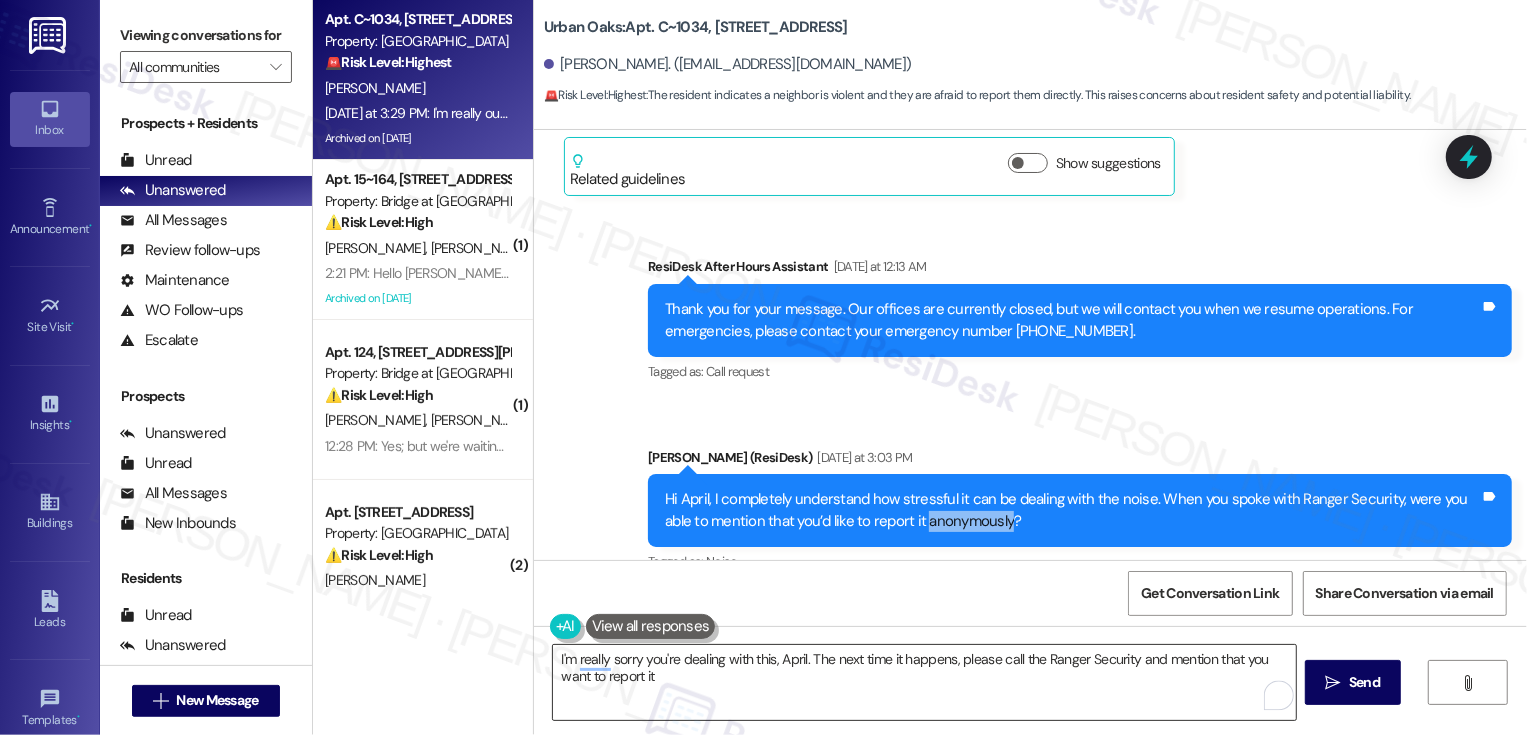 click on "I'm really sorry you're dealing with this, April. The next time it happens, please call the Ranger Security and mention that you want to report it" at bounding box center [924, 682] 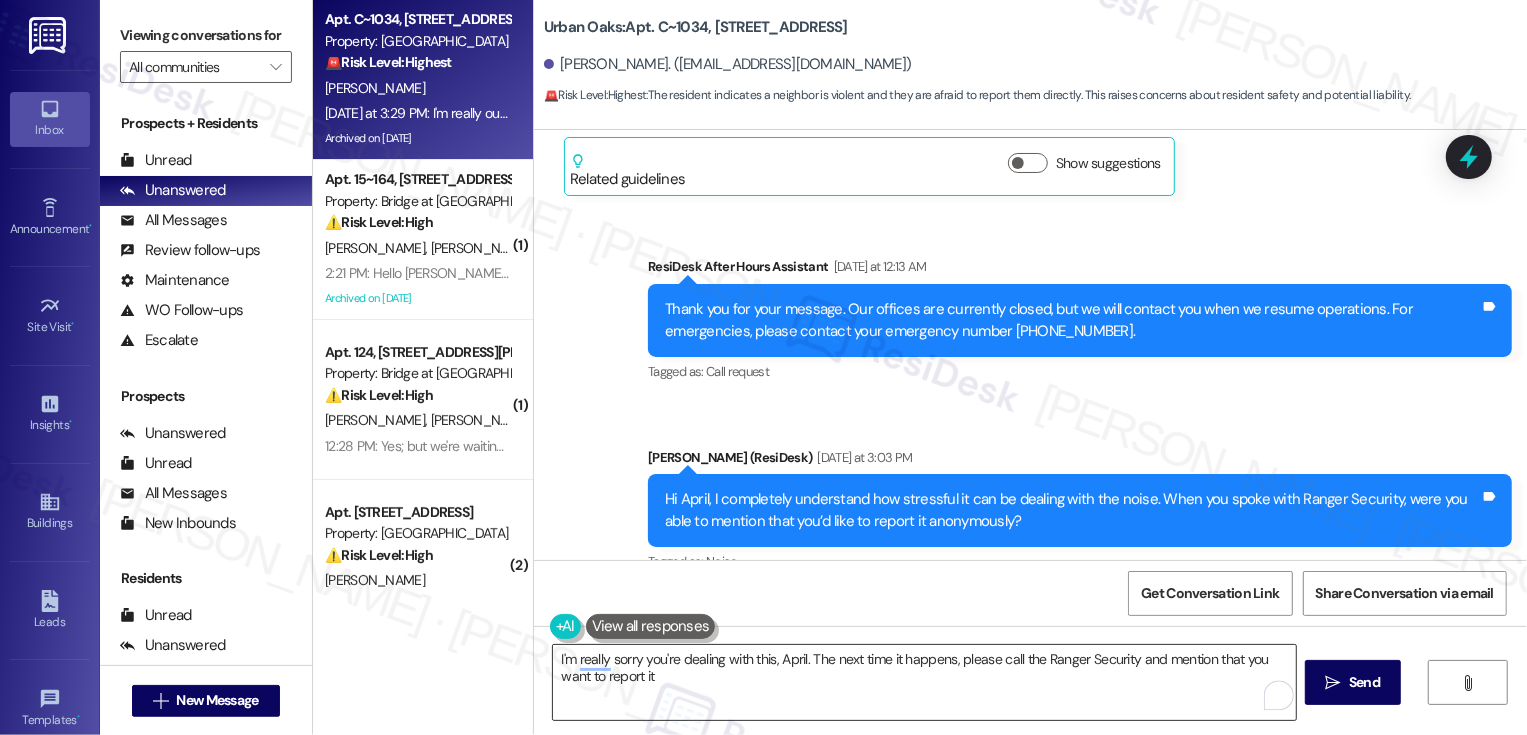 paste on "anonymously" 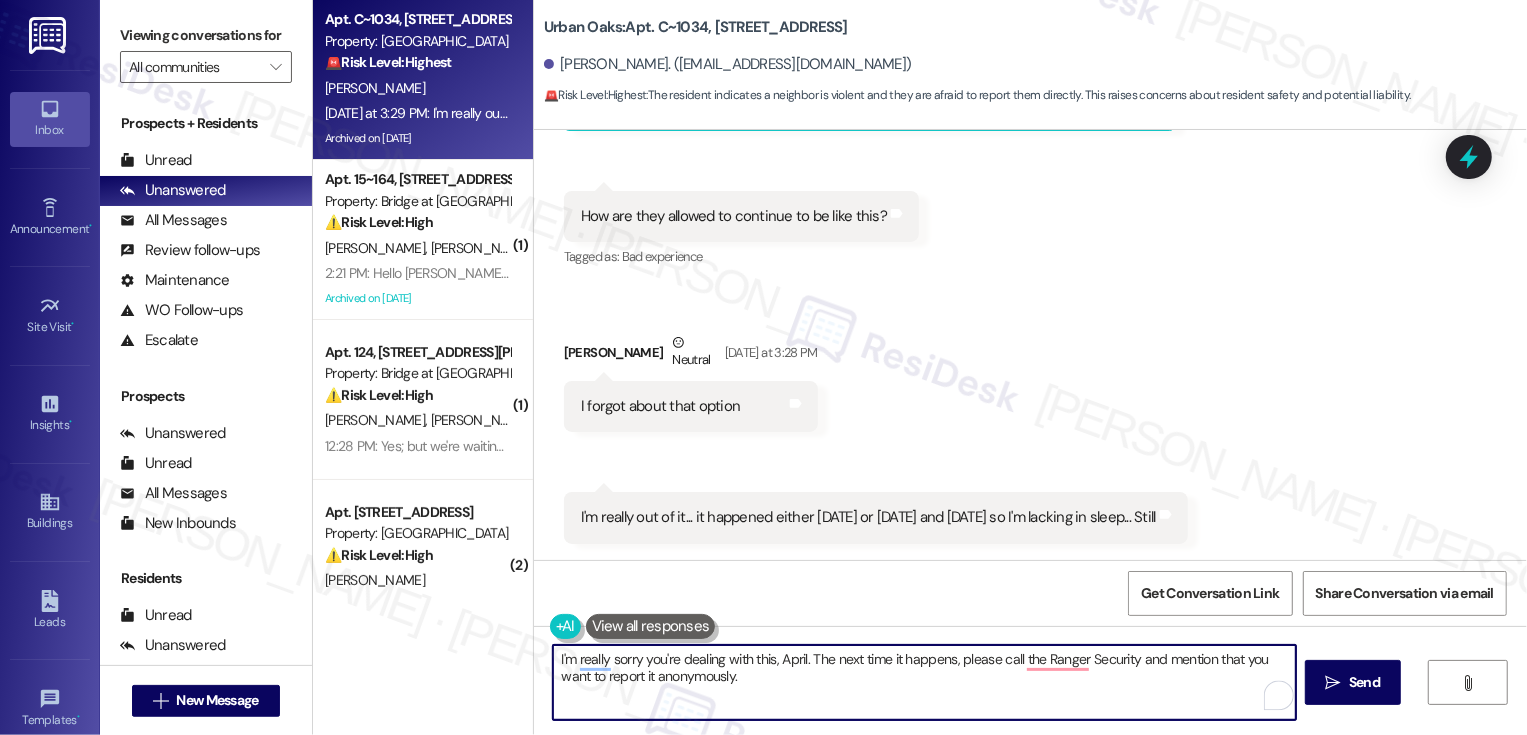 scroll, scrollTop: 19478, scrollLeft: 0, axis: vertical 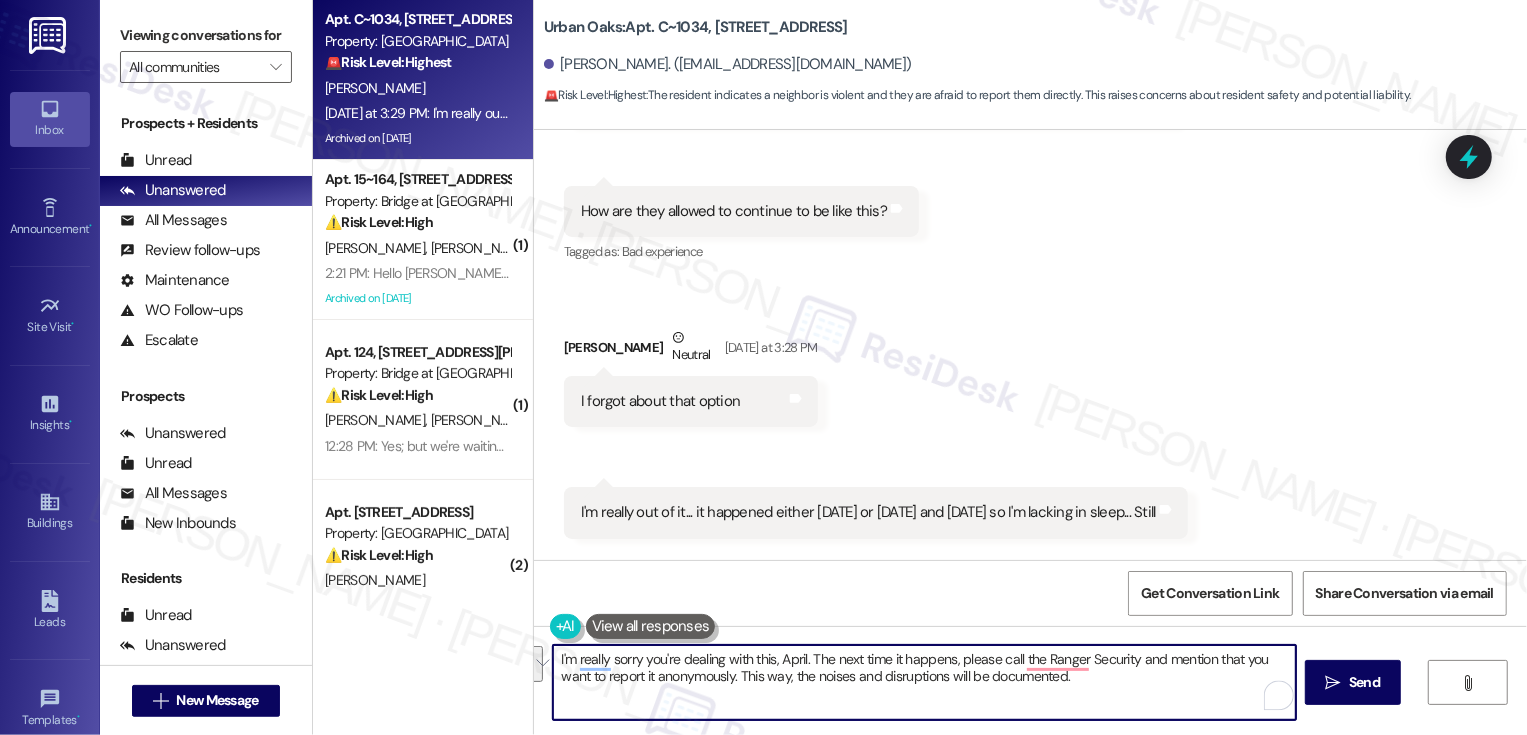 click at bounding box center [535, 664] 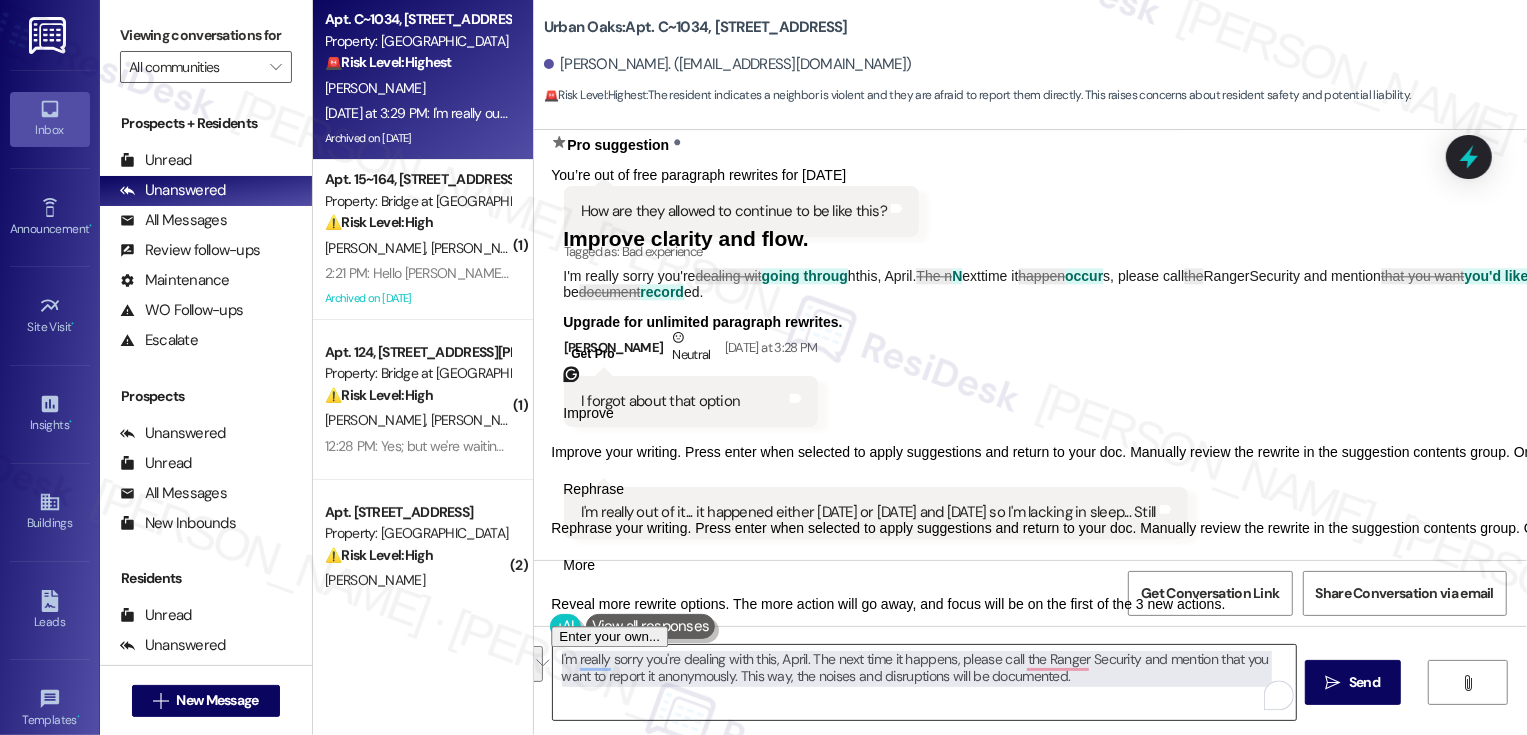 click on "I'm really sorry you're dealing with this, April. The next time it happens, please call the Ranger Security and mention that you want to report it anonymously. This way, the noises and disruptions will be documented." at bounding box center (924, 682) 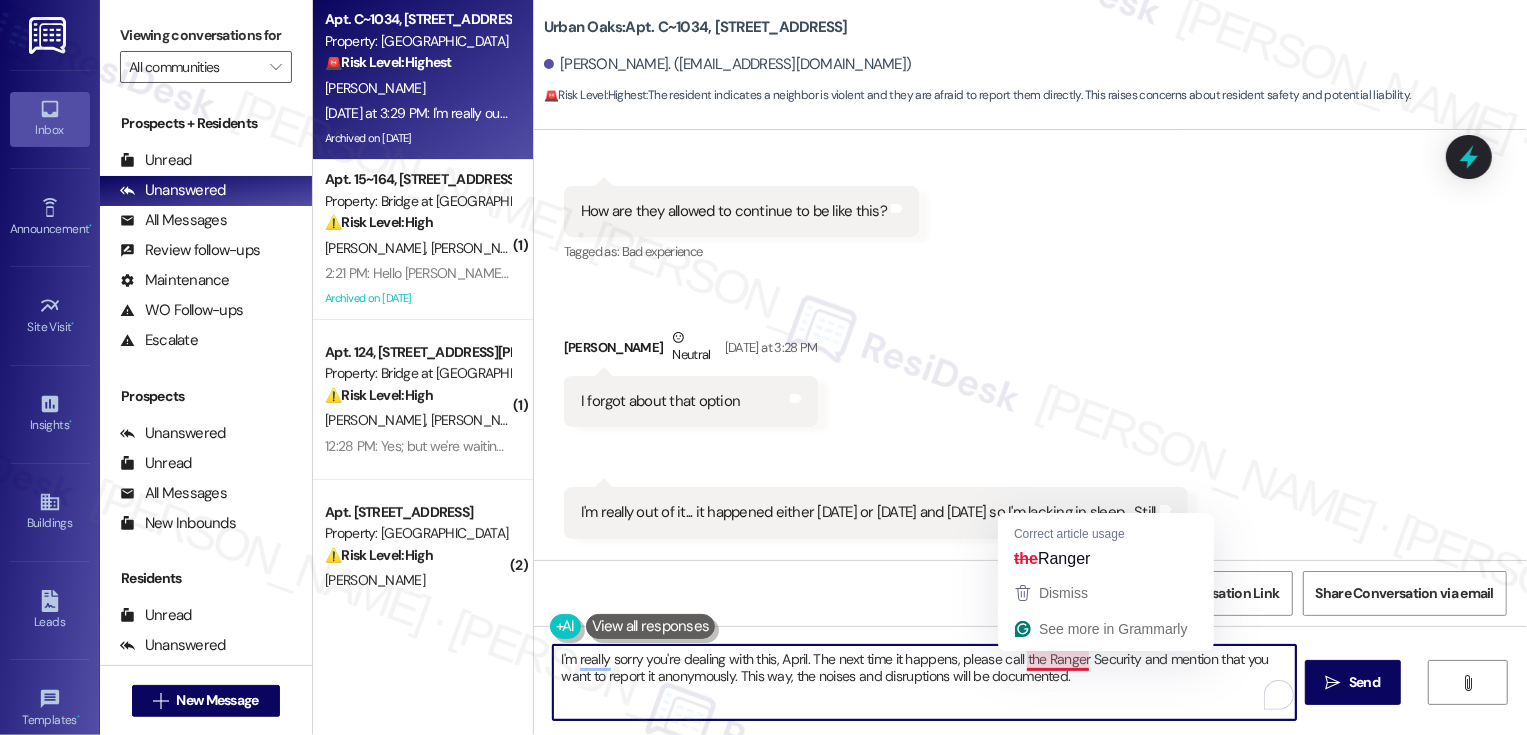 click on "I'm really sorry you're dealing with this, April. The next time it happens, please call the Ranger Security and mention that you want to report it anonymously. This way, the noises and disruptions will be documented." at bounding box center (924, 682) 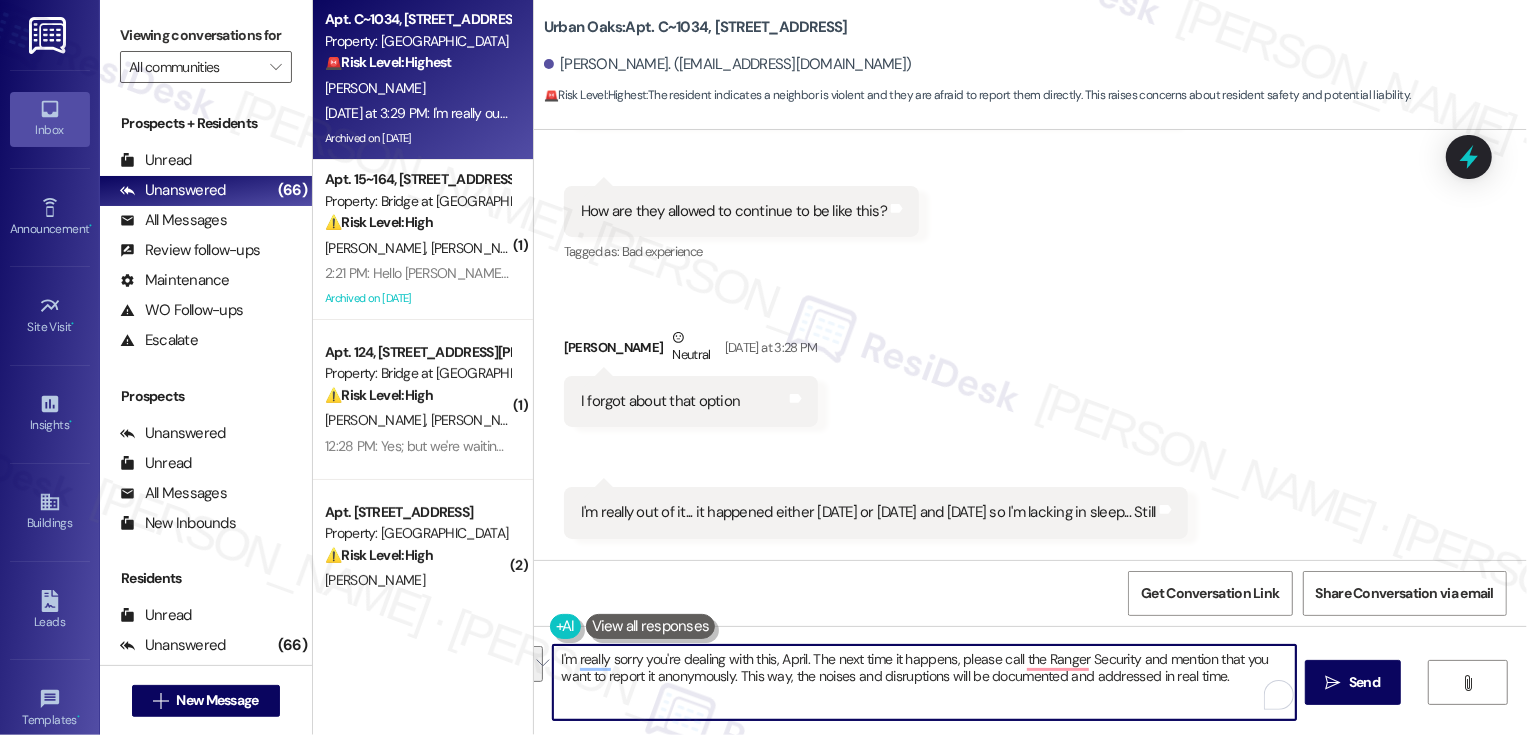 paste on "’m so sorry you’re having to deal with this, April. I can only imagine how disruptive and frustrating it must be. If it happens again, please don’t hesitate to call Ranger Security and let them know you’d like to report it anonymously. This will help ensure the noise and disruptions are documented and addressed in real time, while keeping your comfort and privacy in mind" 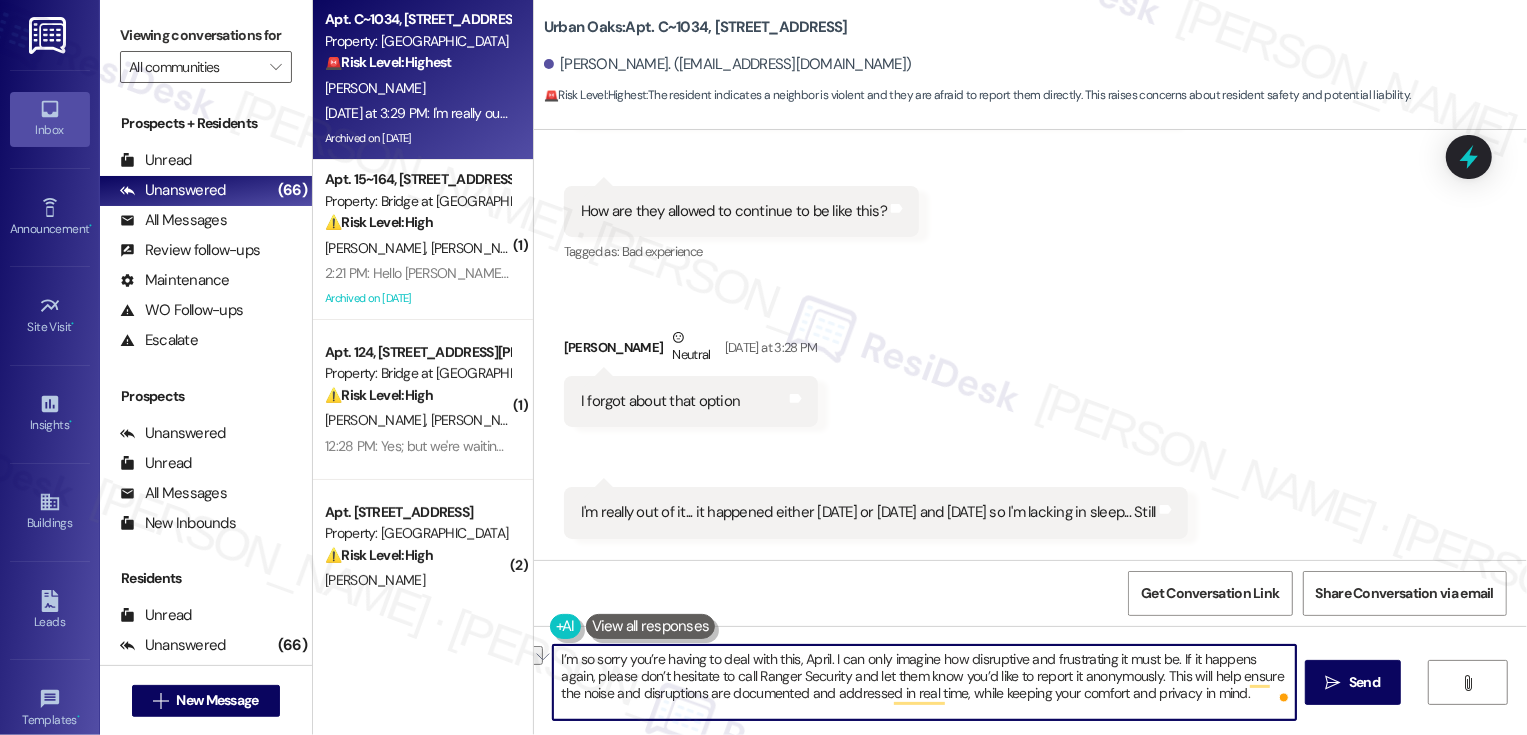 drag, startPoint x: 823, startPoint y: 658, endPoint x: 1169, endPoint y: 657, distance: 346.00143 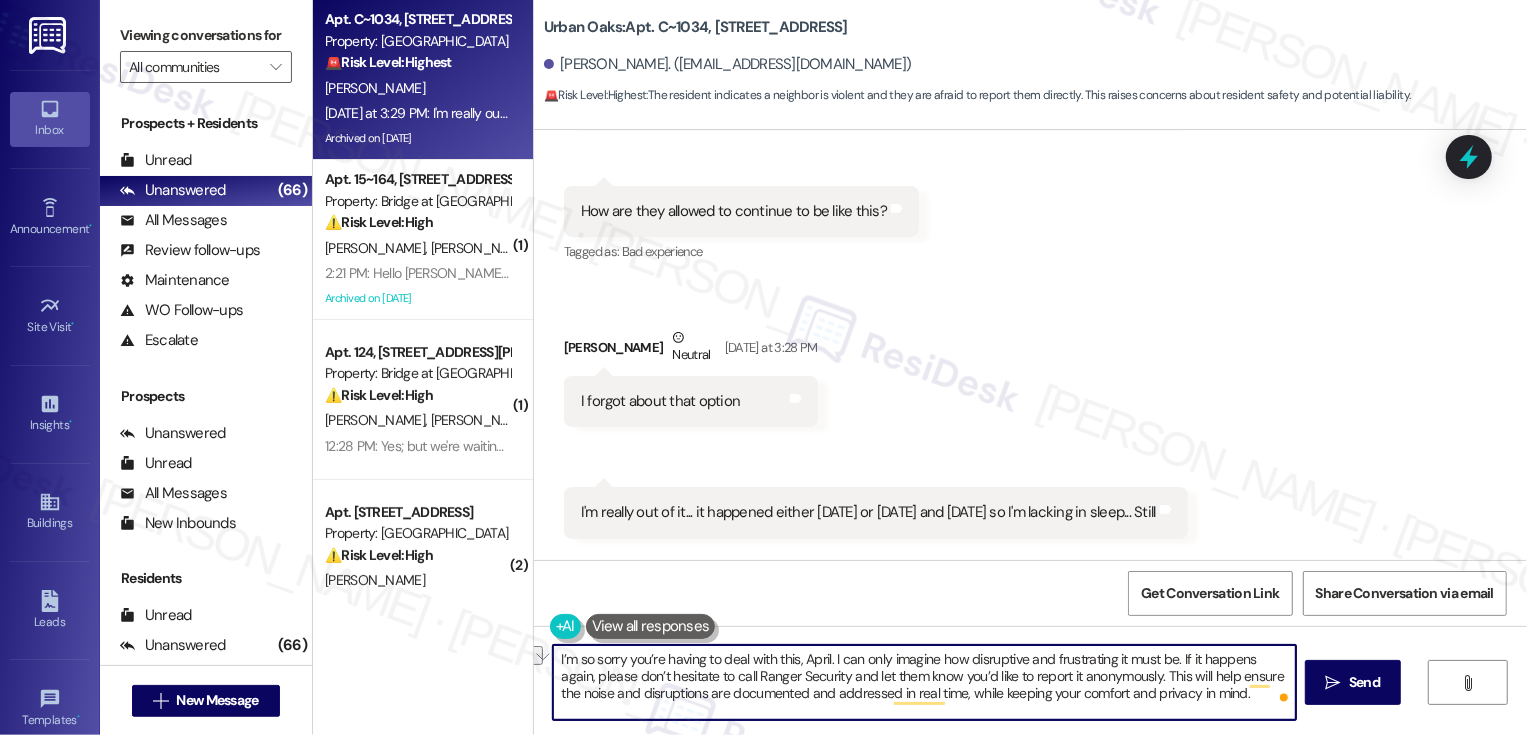 click on "I’m so sorry you’re having to deal with this, April. I can only imagine how disruptive and frustrating it must be. If it happens again, please don’t hesitate to call Ranger Security and let them know you’d like to report it anonymously. This will help ensure the noise and disruptions are documented and addressed in real time, while keeping your comfort and privacy in mind." at bounding box center (924, 682) 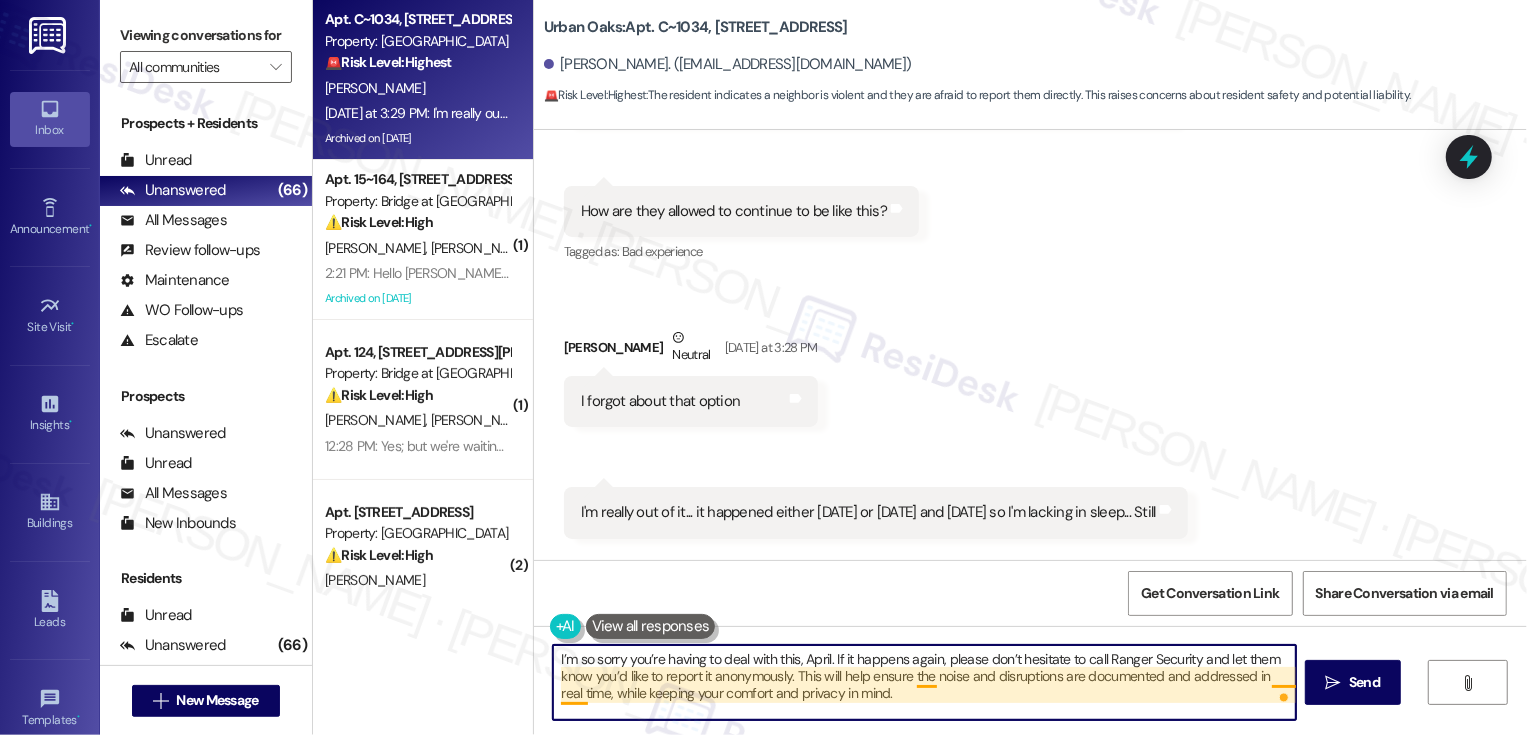 click on "I’m so sorry you’re having to deal with this, April. If it happens again, please don’t hesitate to call Ranger Security and let them know you’d like to report it anonymously. This will help ensure the noise and disruptions are documented and addressed in real time, while keeping your comfort and privacy in mind." at bounding box center [924, 682] 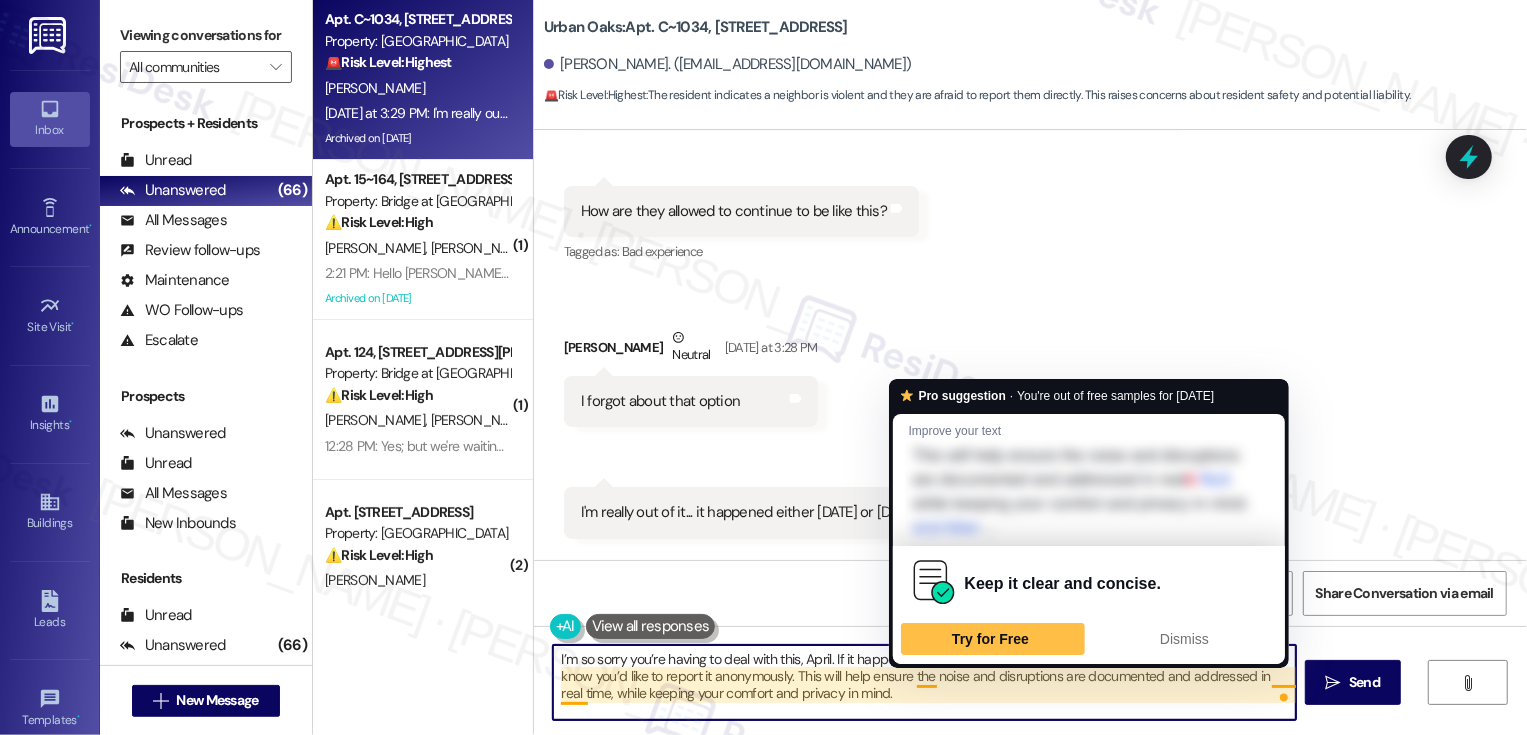 click on "I’m so sorry you’re having to deal with this, April. If it happens again, please don’t hesitate to call Ranger Security and let them know you’d like to report it anonymously. This will help ensure the noise and disruptions are documented and addressed in real time, while keeping your comfort and privacy in mind." at bounding box center [924, 682] 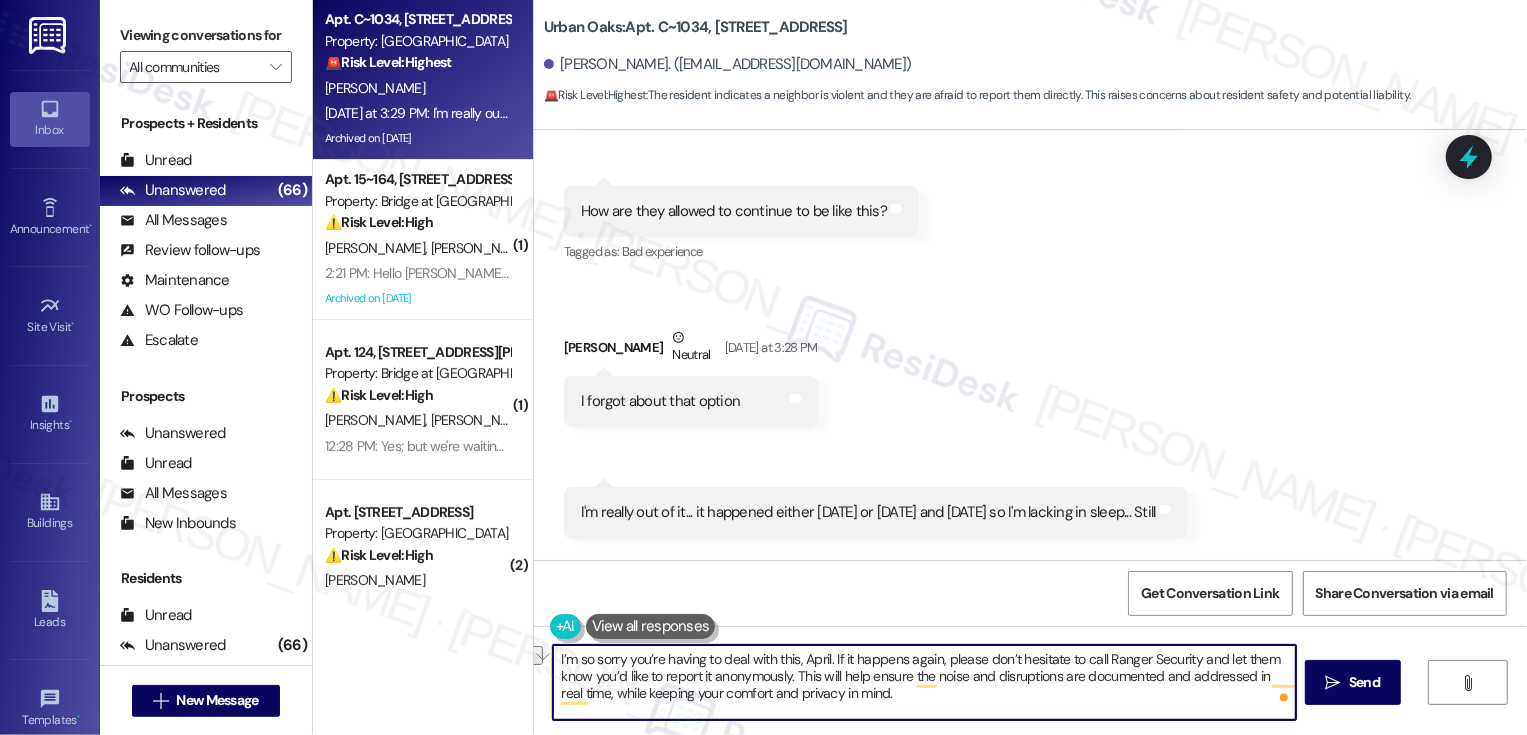 drag, startPoint x: 880, startPoint y: 698, endPoint x: 581, endPoint y: 696, distance: 299.00668 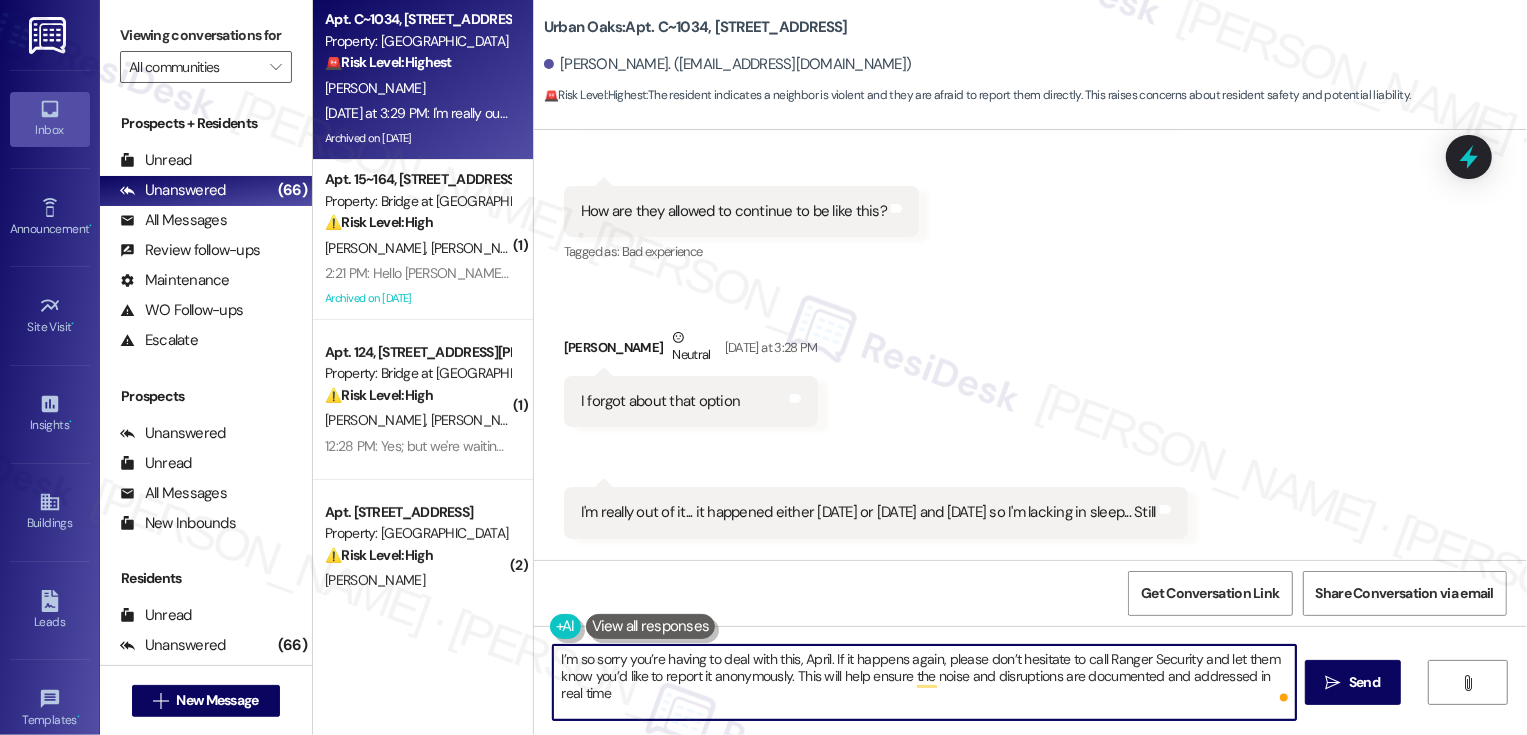 type on "I’m so sorry you’re having to deal with this, April. If it happens again, please don’t hesitate to call Ranger Security and let them know you’d like to report it anonymously. This will help ensure the noise and disruptions are documented and addressed in real time." 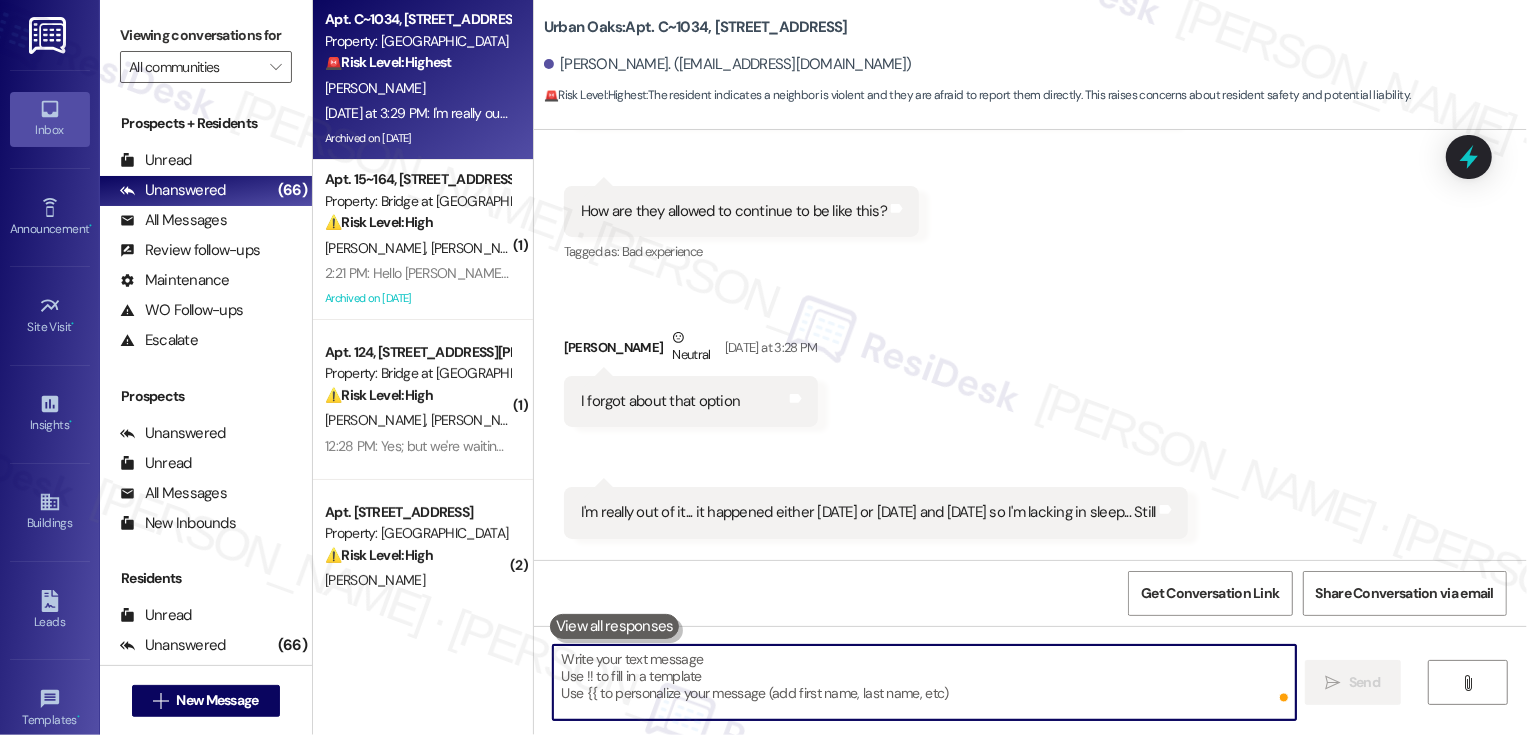 scroll, scrollTop: 19404, scrollLeft: 0, axis: vertical 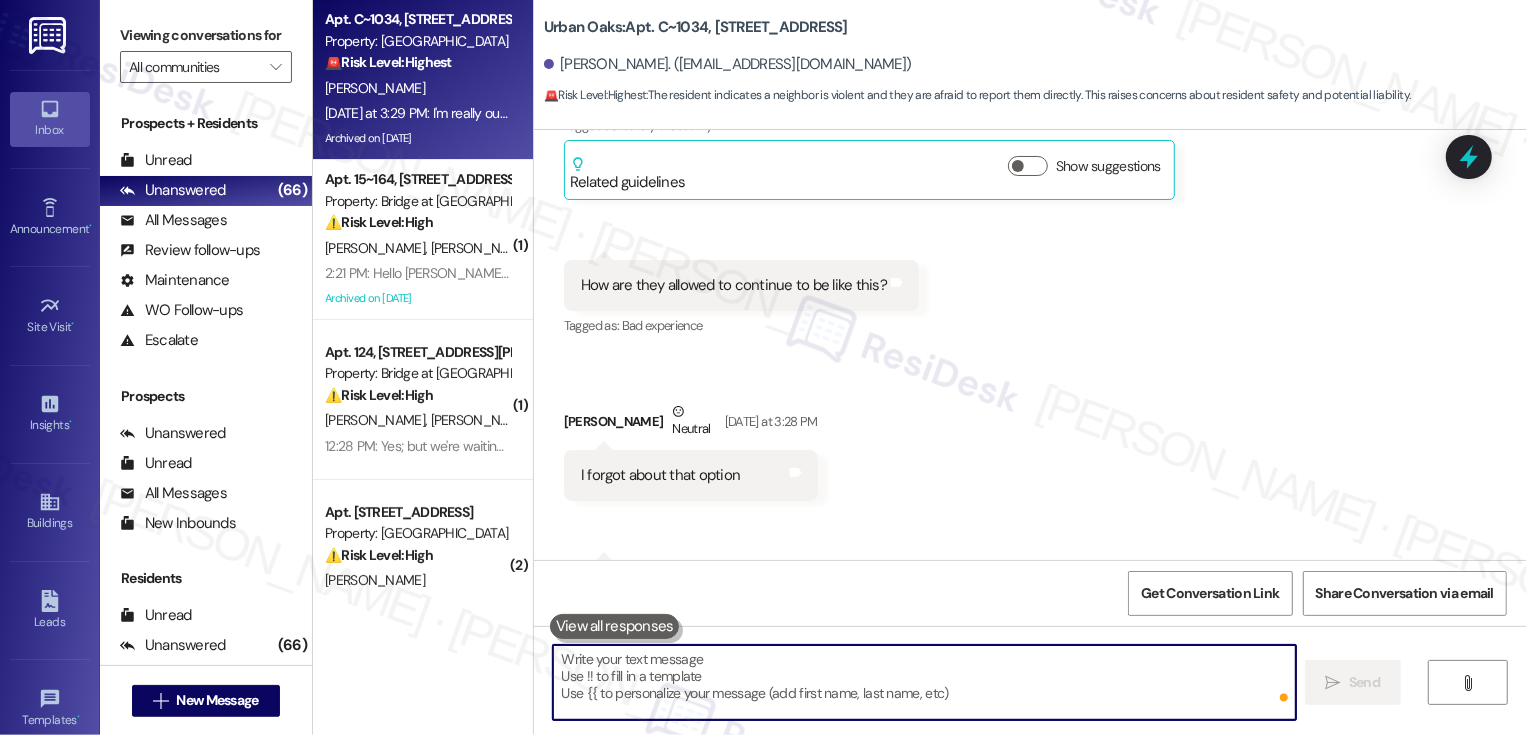 type 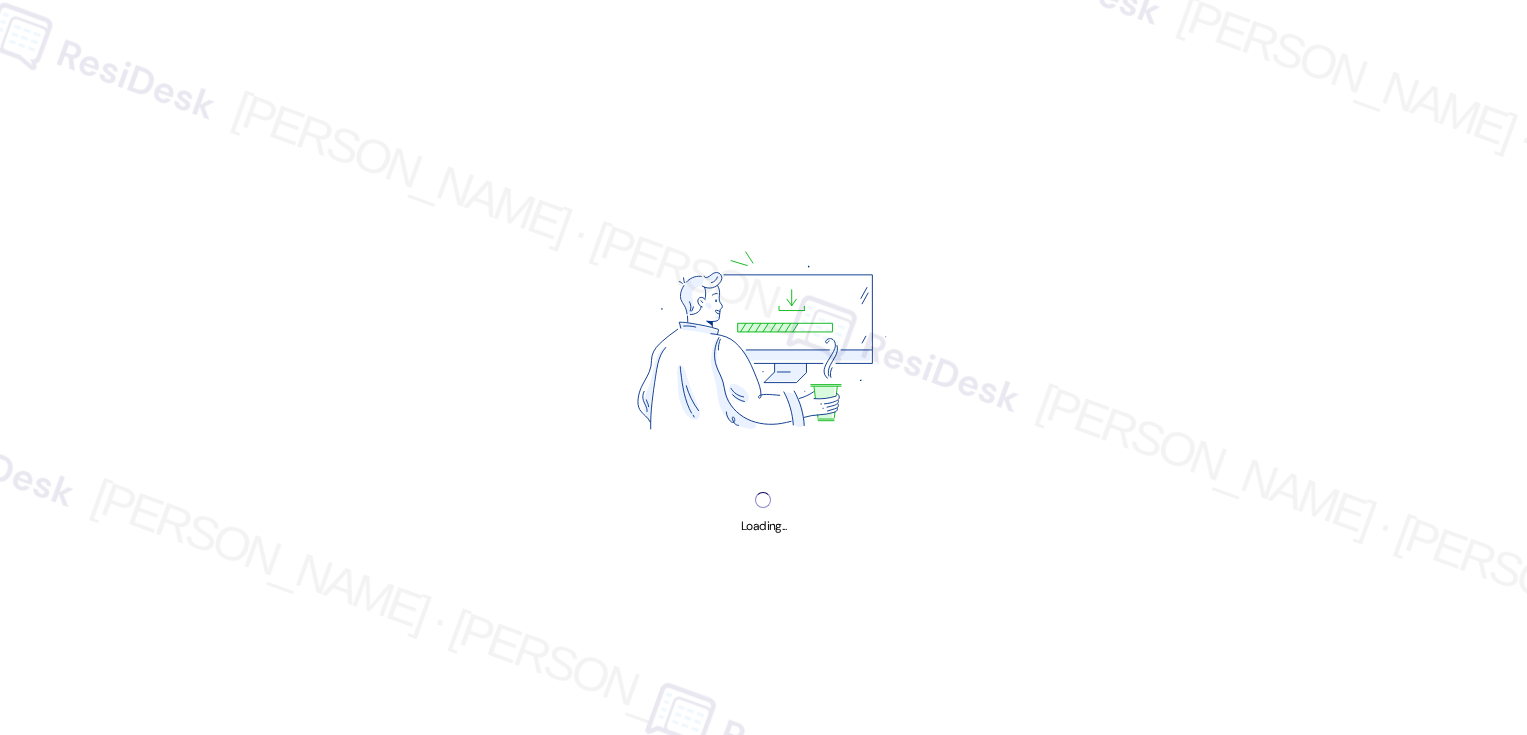 scroll, scrollTop: 0, scrollLeft: 0, axis: both 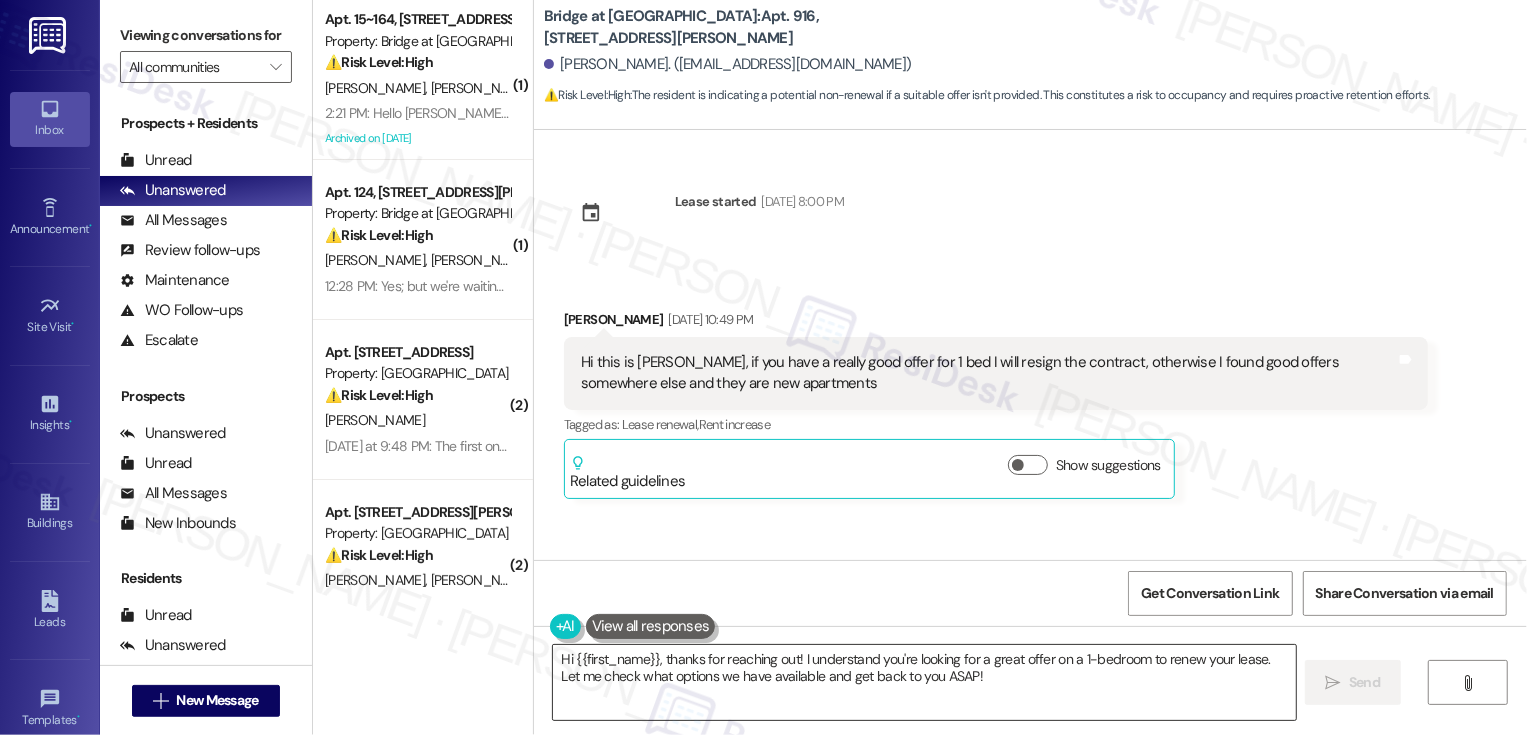 click on "Hi {{first_name}}, thanks for reaching out! I understand you're looking for a great offer on a 1-bedroom to renew your lease. Let me check what options we have available and get back to you ASAP!" at bounding box center [924, 682] 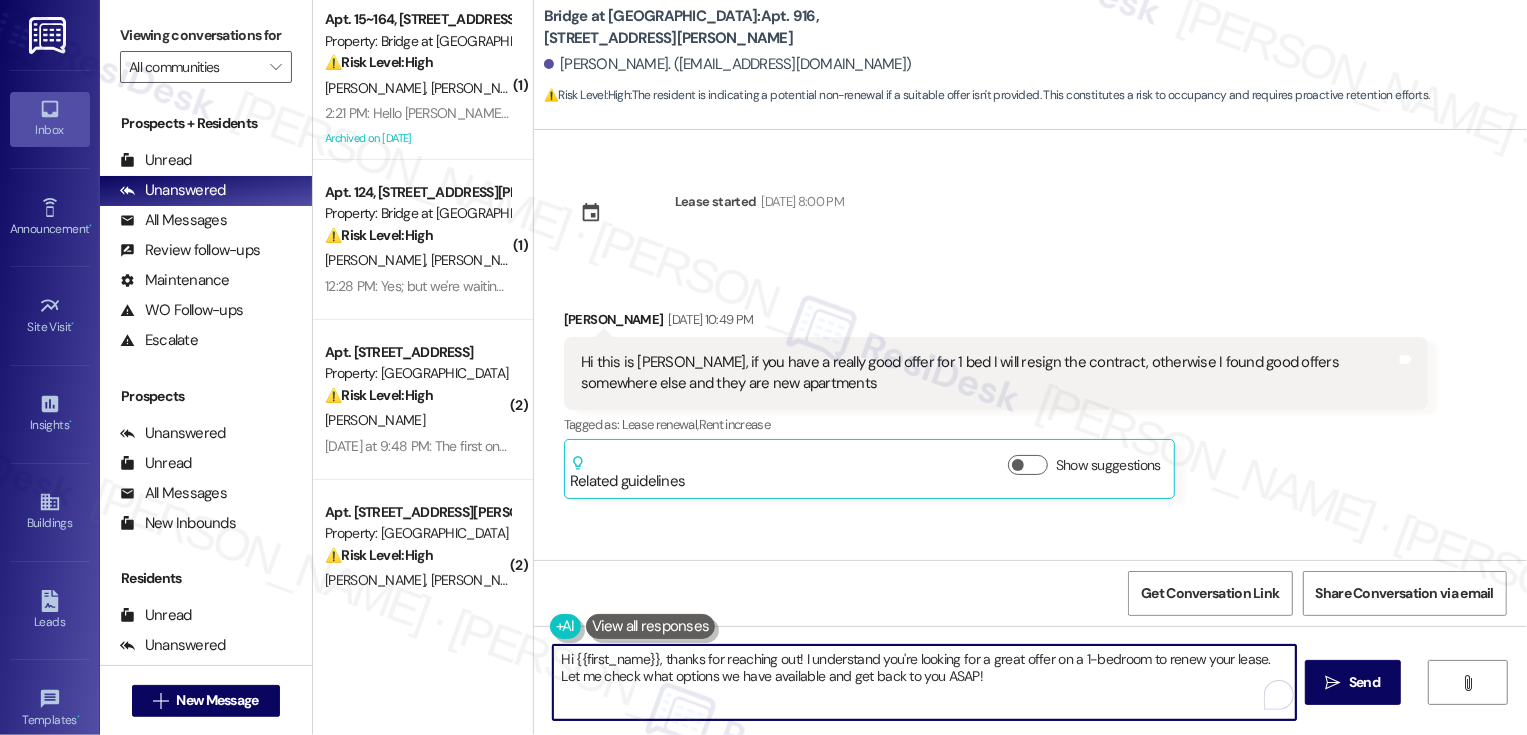 click on "Hi {{first_name}}, thanks for reaching out! I understand you're looking for a great offer on a 1-bedroom to renew your lease. Let me check what options we have available and get back to you ASAP!" at bounding box center [924, 682] 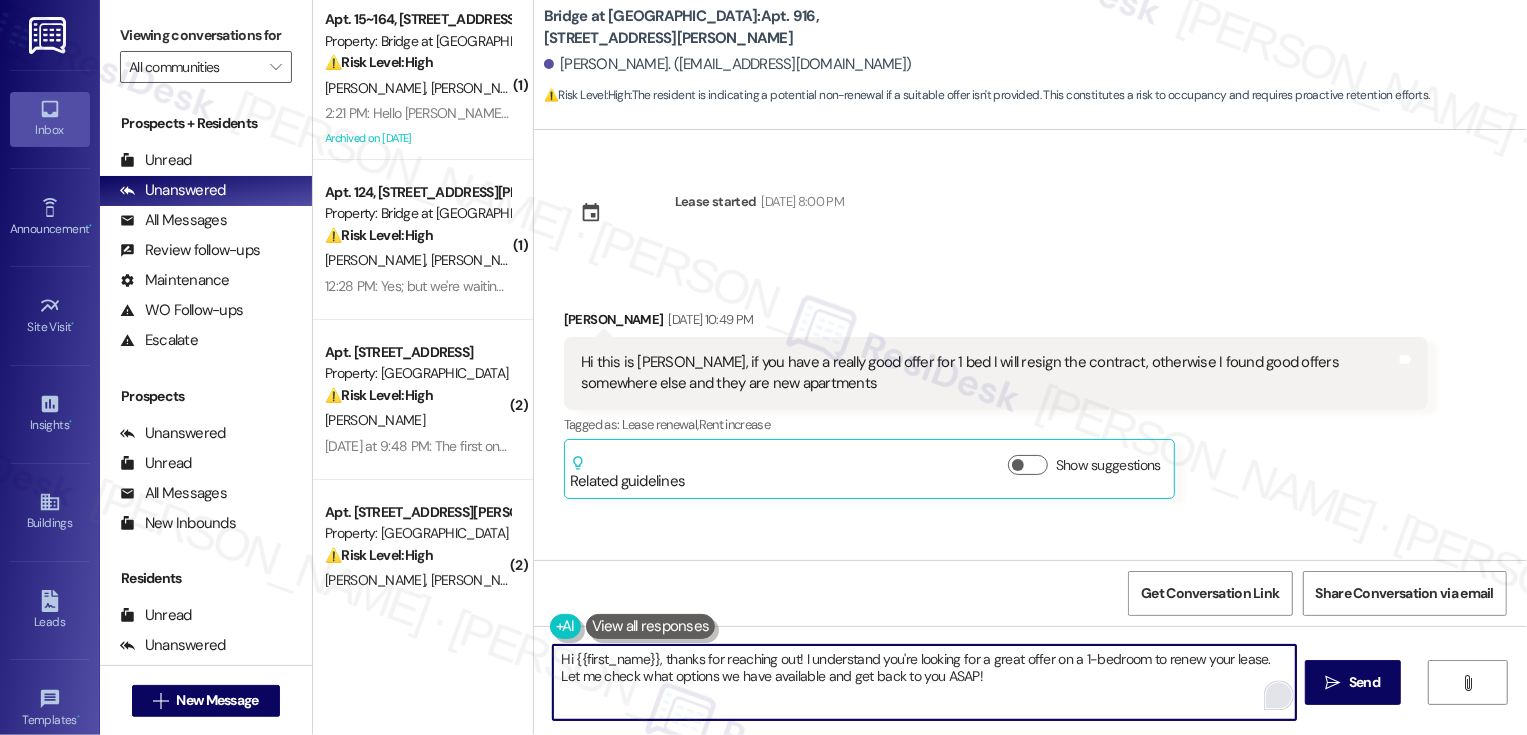 drag, startPoint x: 1257, startPoint y: 664, endPoint x: 1264, endPoint y: 685, distance: 22.135944 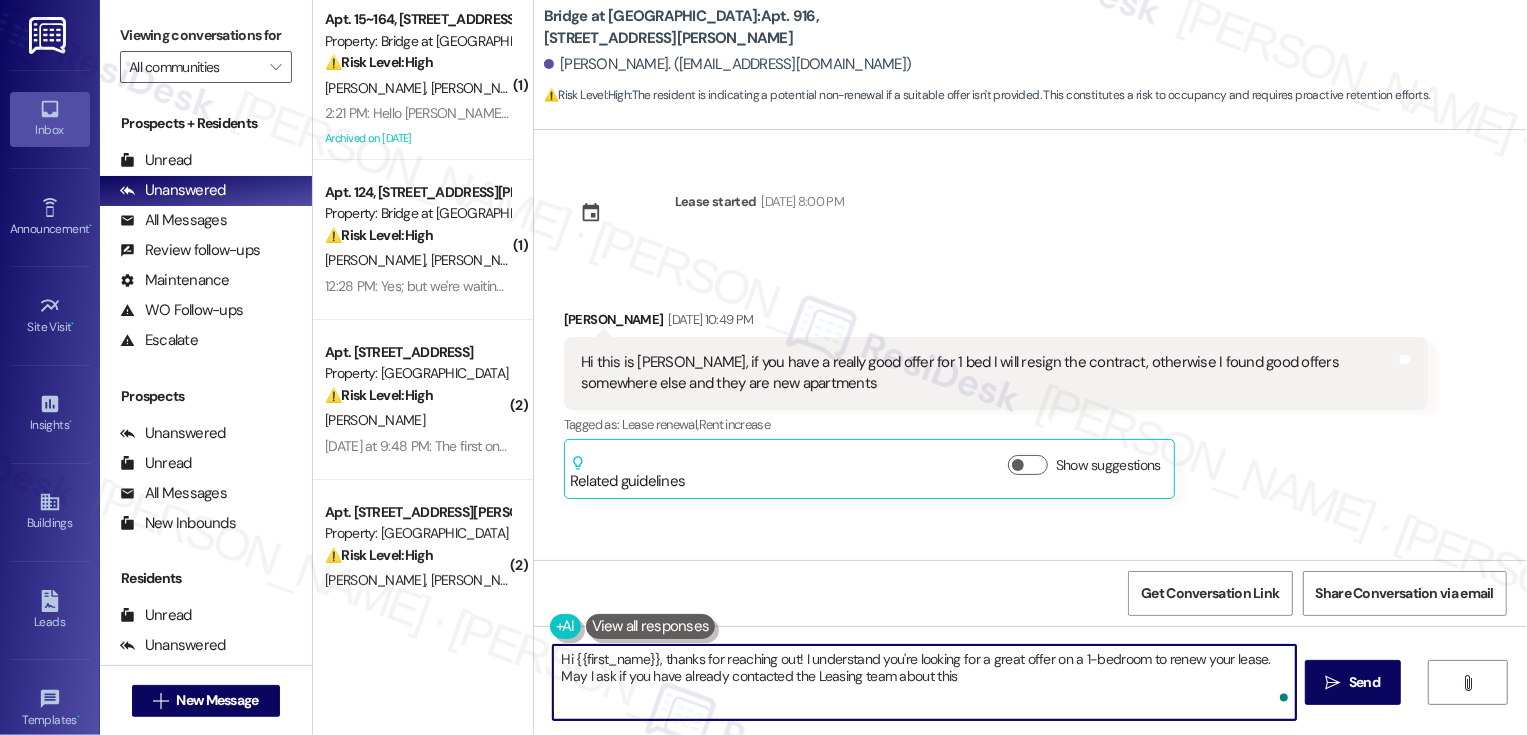type on "Hi {{first_name}}, thanks for reaching out! I understand you're looking for a great offer on a 1-bedroom to renew your lease. May I ask if you have already contacted the Leasing team about this?" 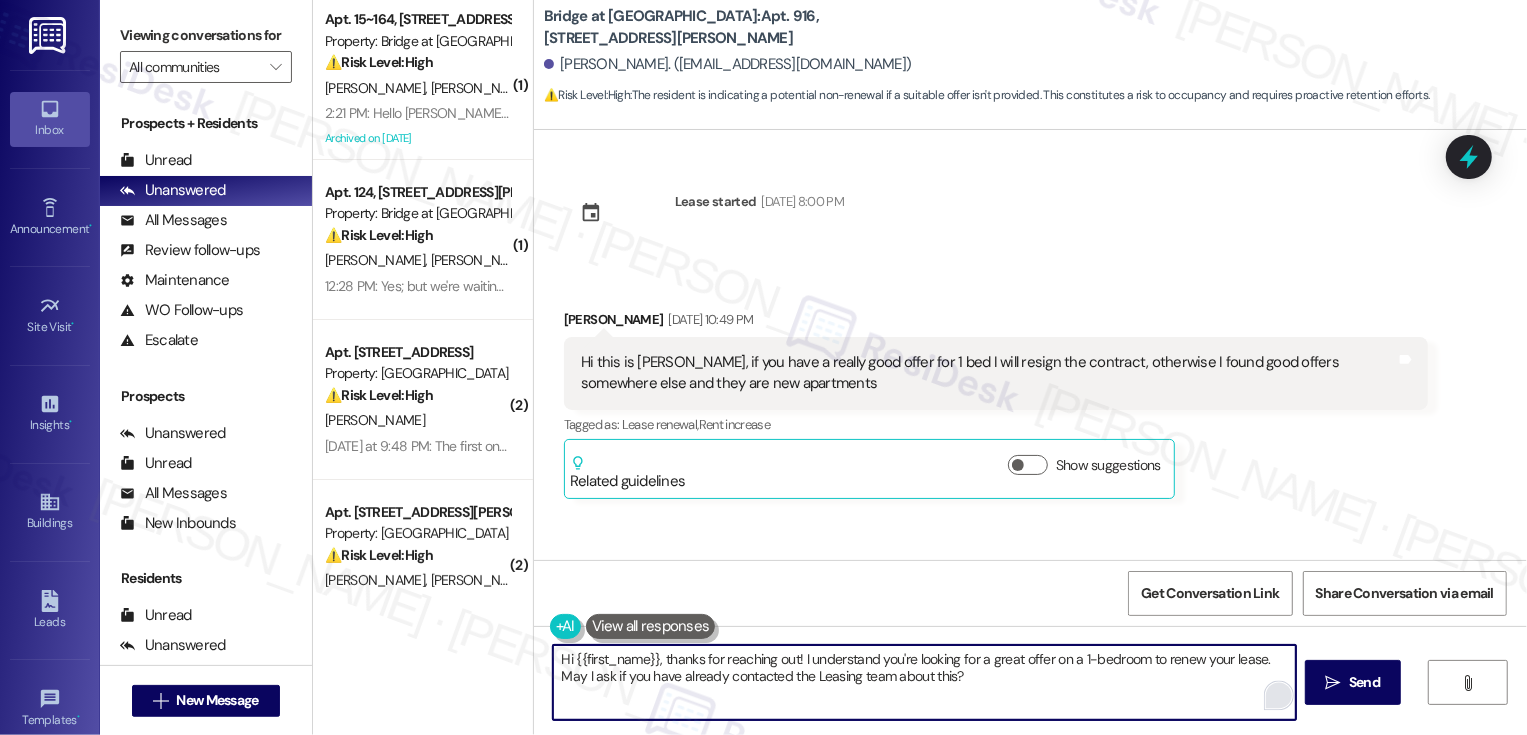 click on "Hi {{first_name}}, thanks for reaching out! I understand you're looking for a great offer on a 1-bedroom to renew your lease. May I ask if you have already contacted the Leasing team about this?" at bounding box center (924, 682) 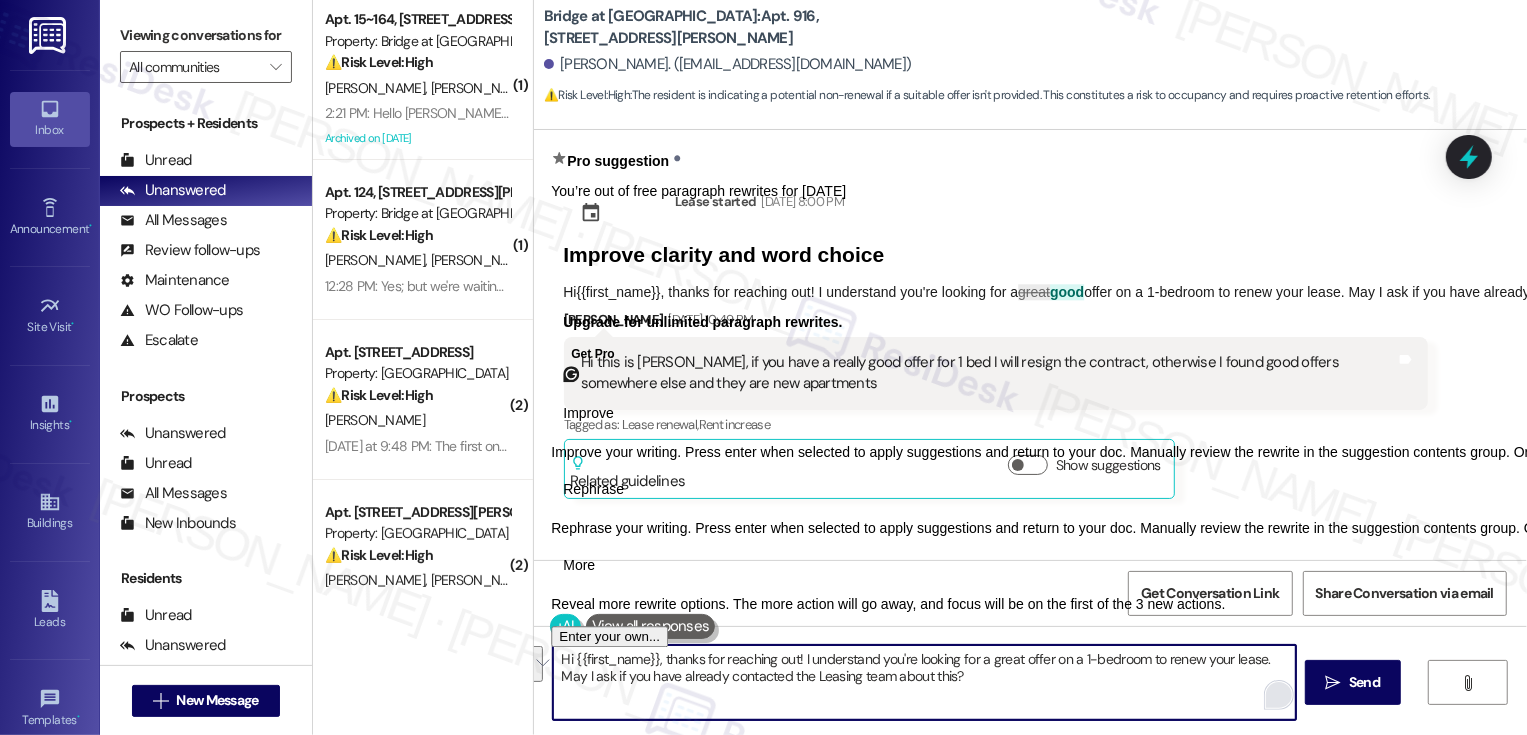 click on "Hi {{first_name}}, thanks for reaching out! I understand you're looking for a great offer on a 1-bedroom to renew your lease. May I ask if you have already contacted the Leasing team about this?" at bounding box center (924, 682) 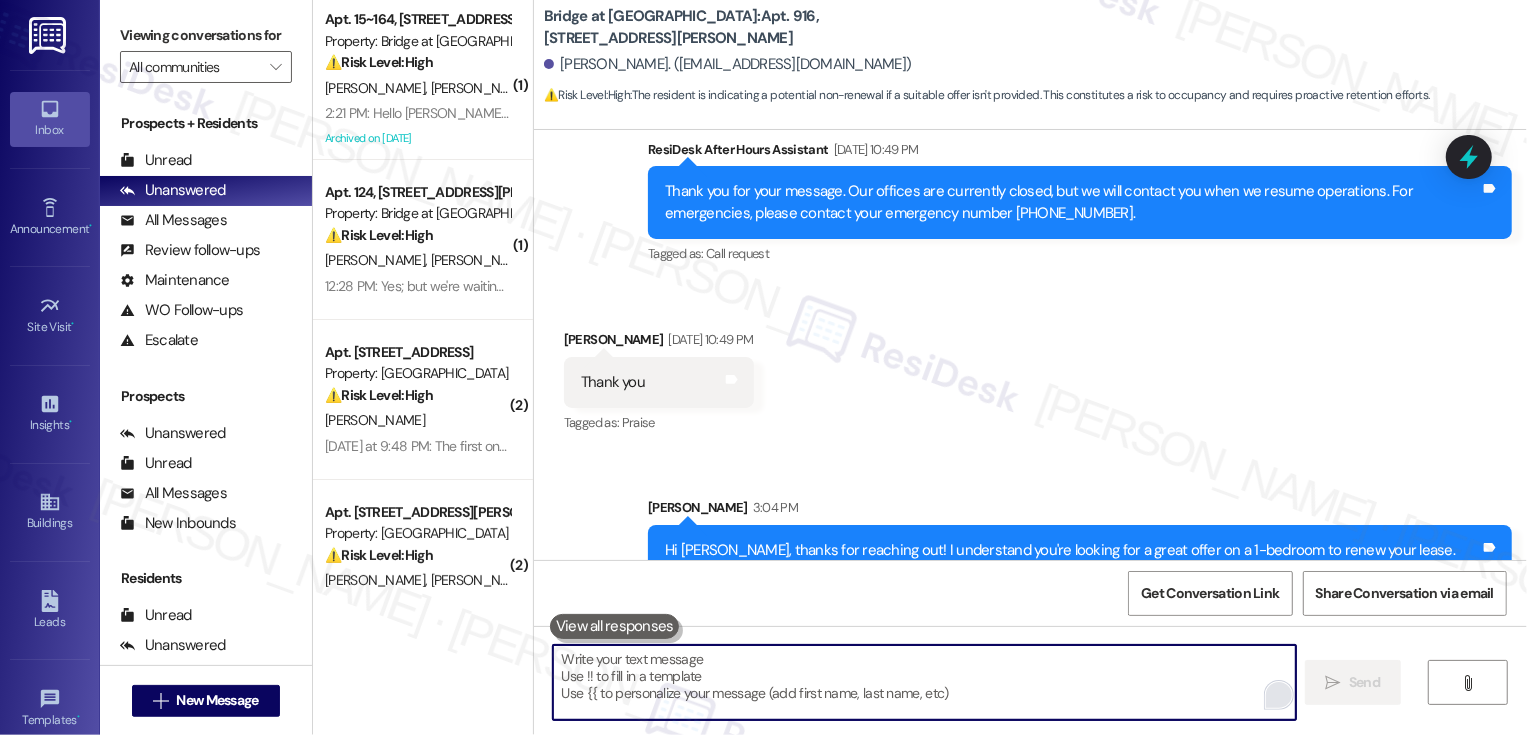 scroll, scrollTop: 473, scrollLeft: 0, axis: vertical 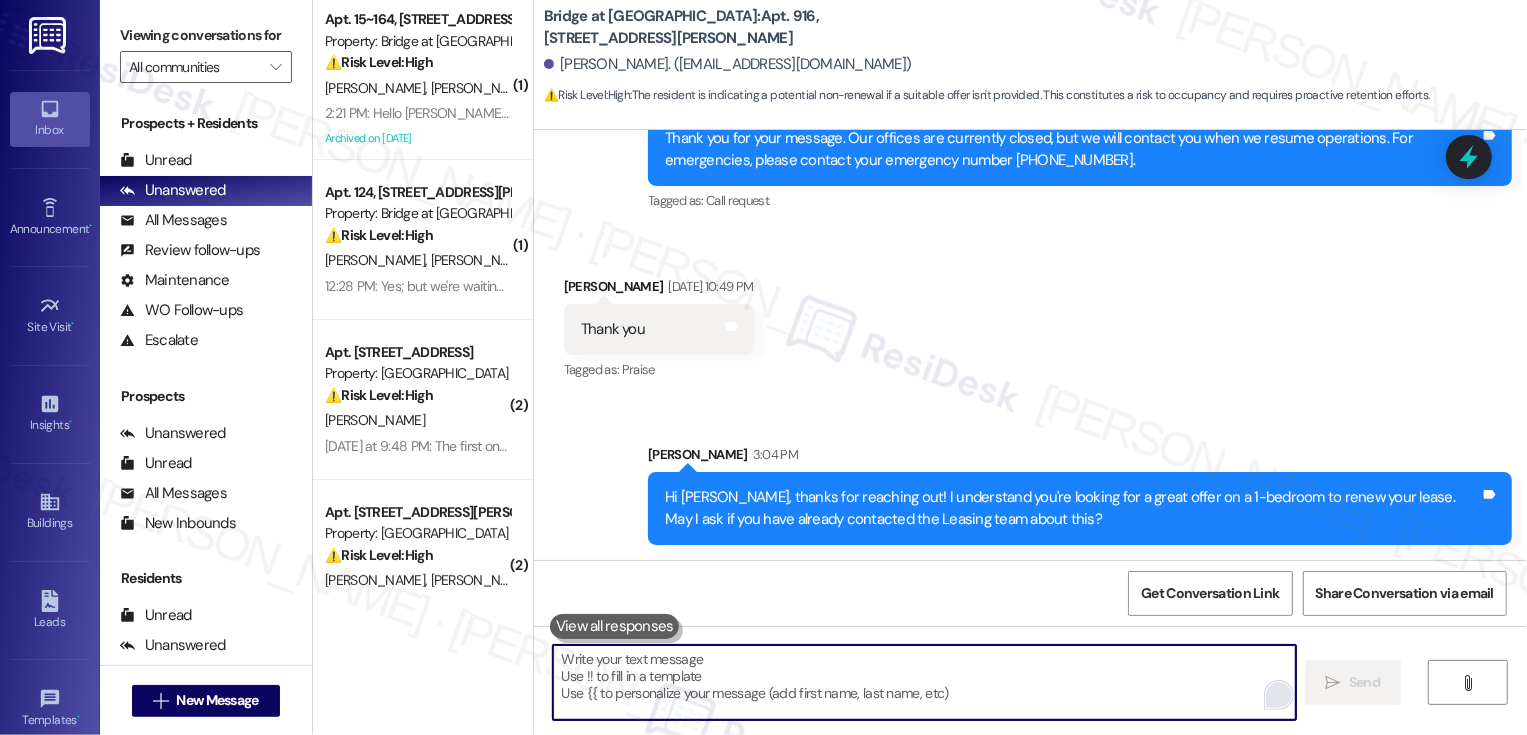 type 